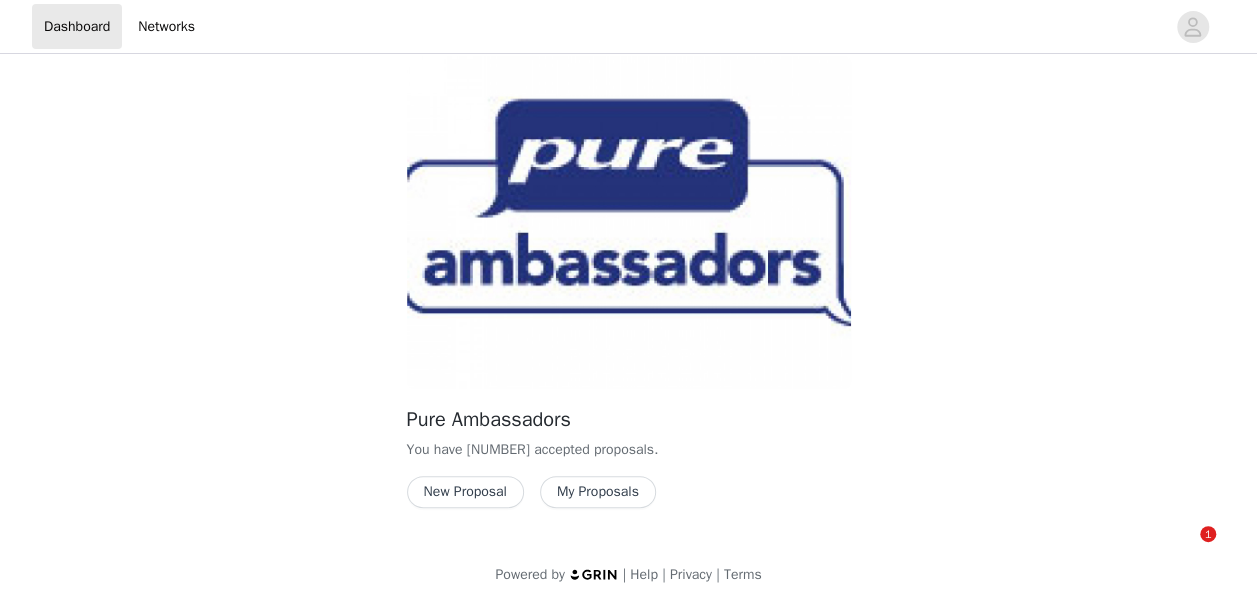 scroll, scrollTop: 40, scrollLeft: 0, axis: vertical 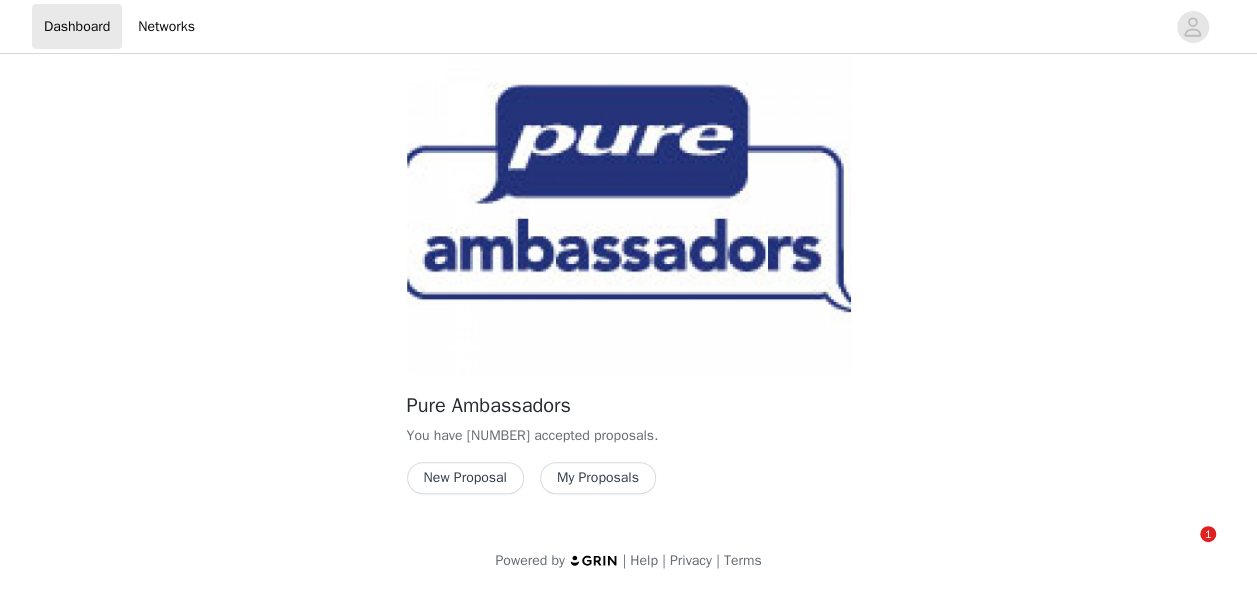 click on "New Proposal" at bounding box center [465, 478] 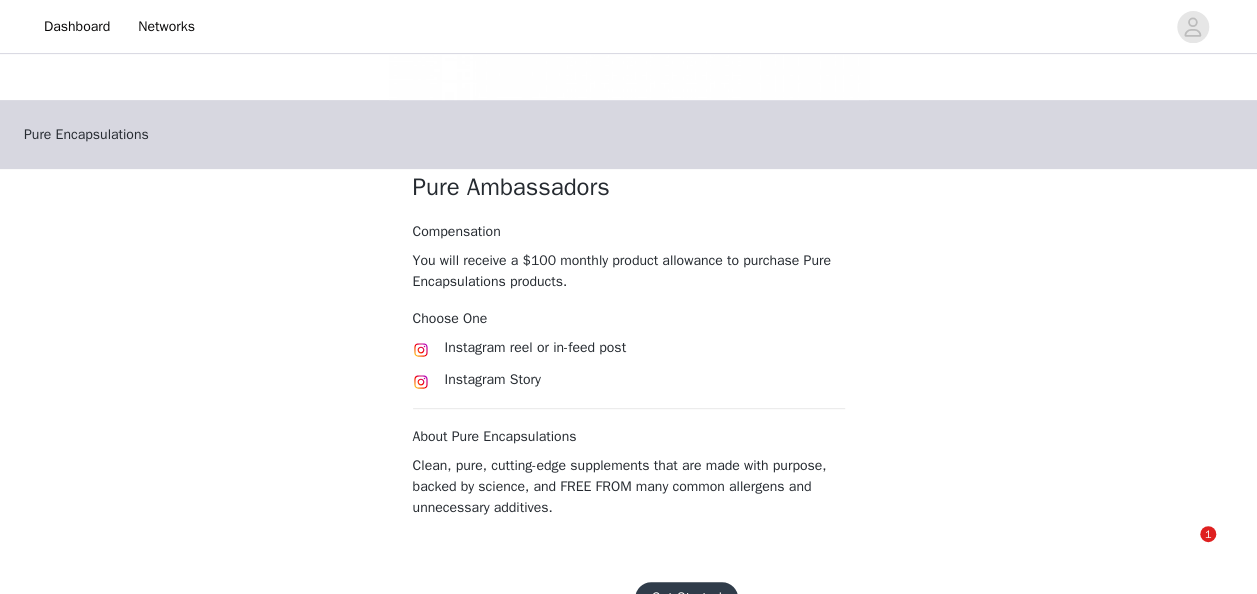 scroll, scrollTop: 394, scrollLeft: 0, axis: vertical 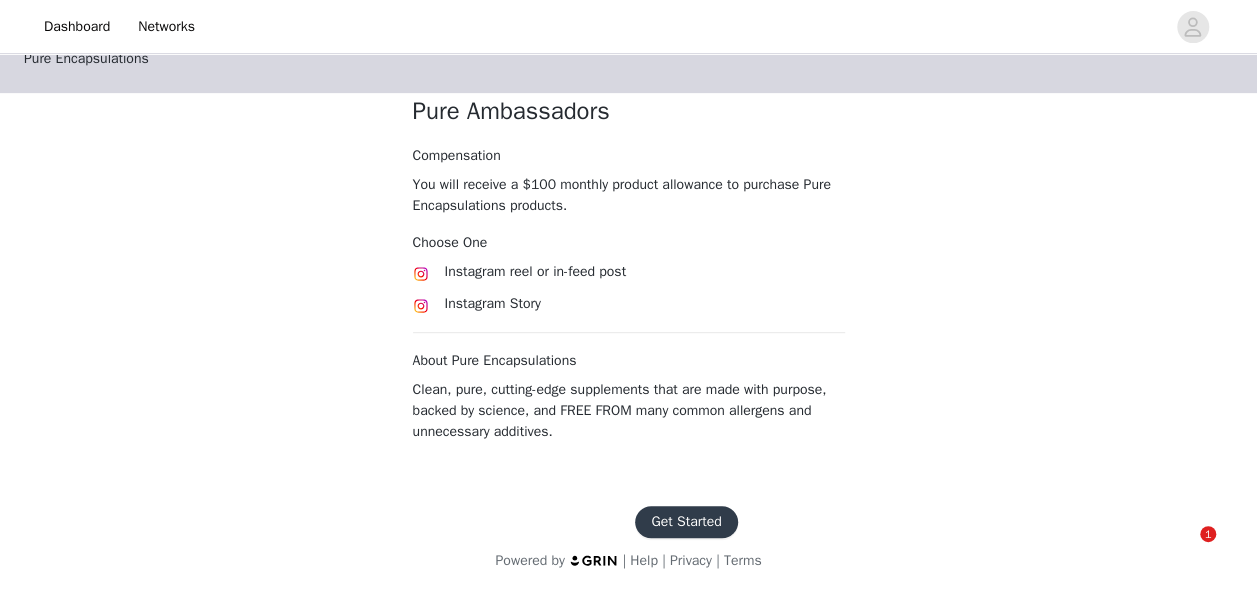click on "Get Started" at bounding box center (686, 522) 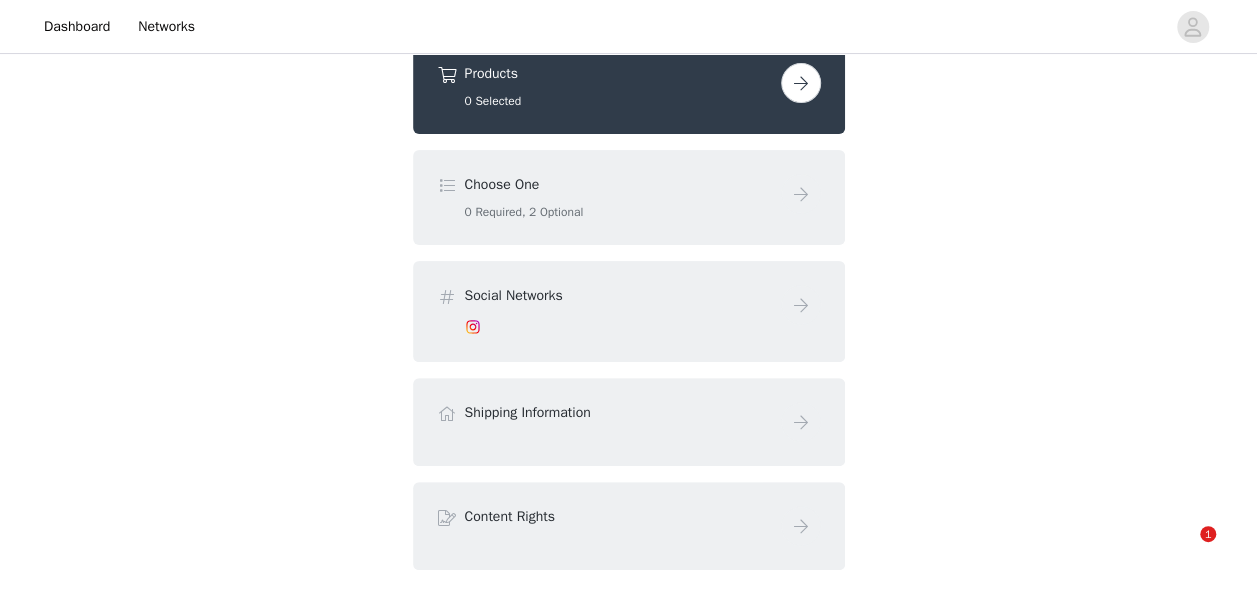 scroll, scrollTop: 0, scrollLeft: 0, axis: both 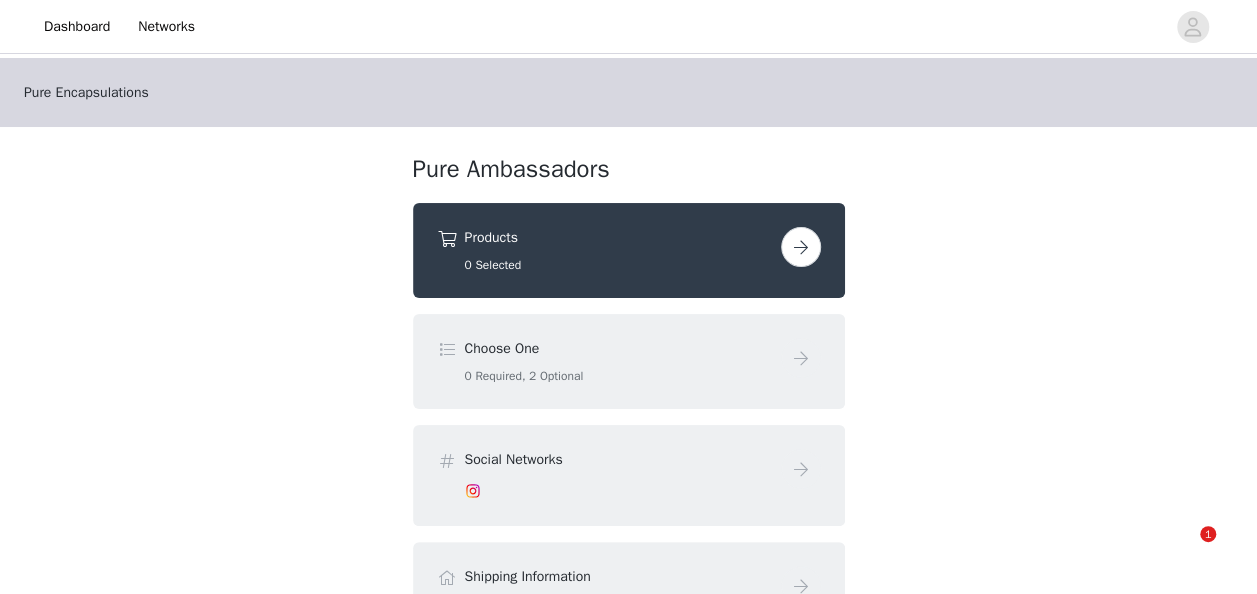 click at bounding box center (801, 247) 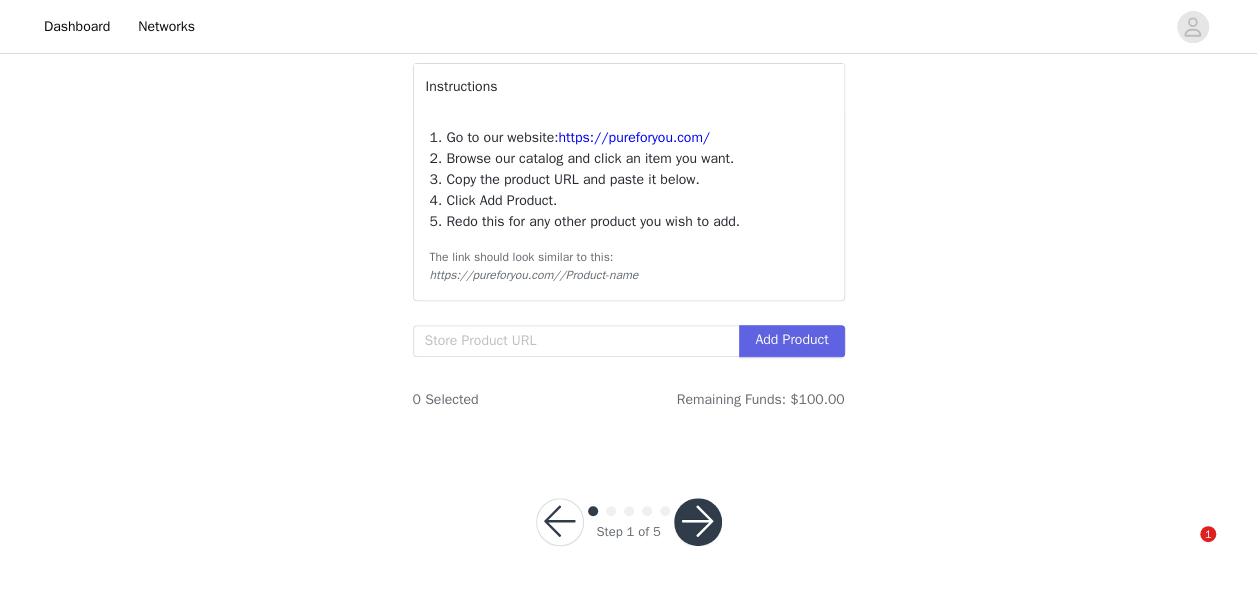 scroll, scrollTop: 227, scrollLeft: 0, axis: vertical 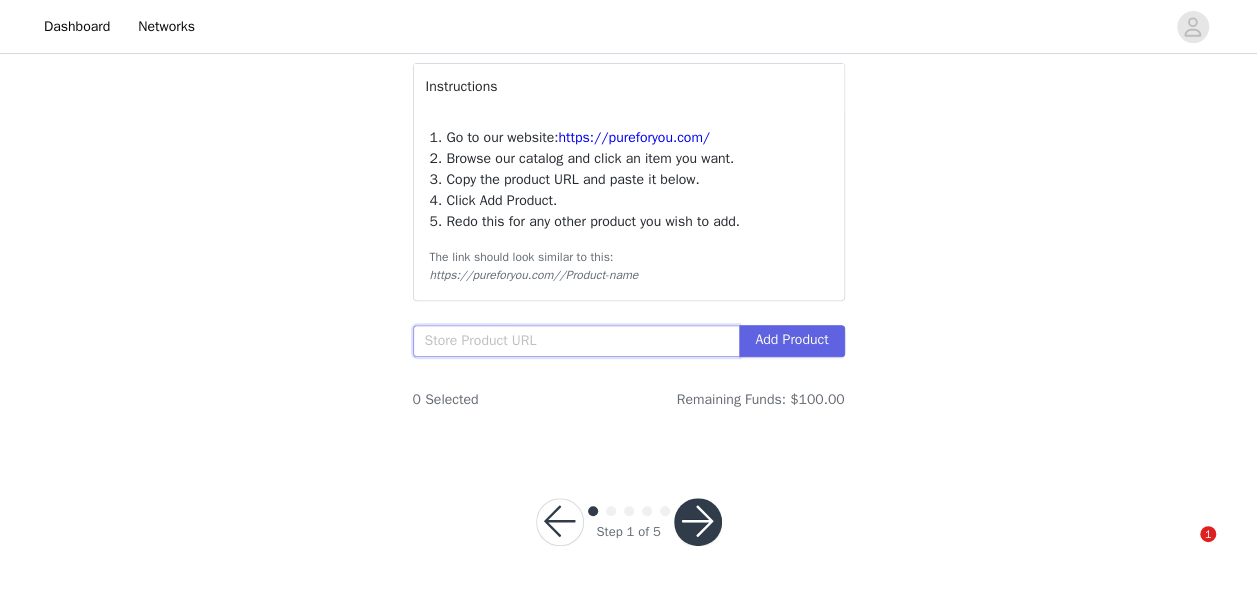 click at bounding box center (576, 341) 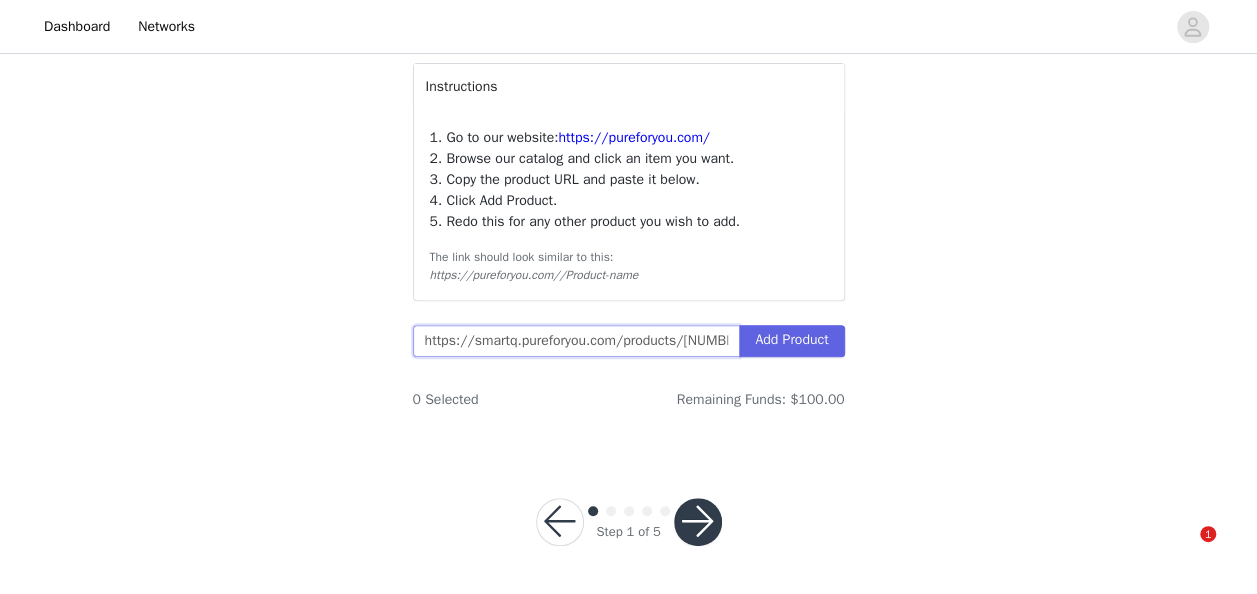 scroll, scrollTop: 0, scrollLeft: 580, axis: horizontal 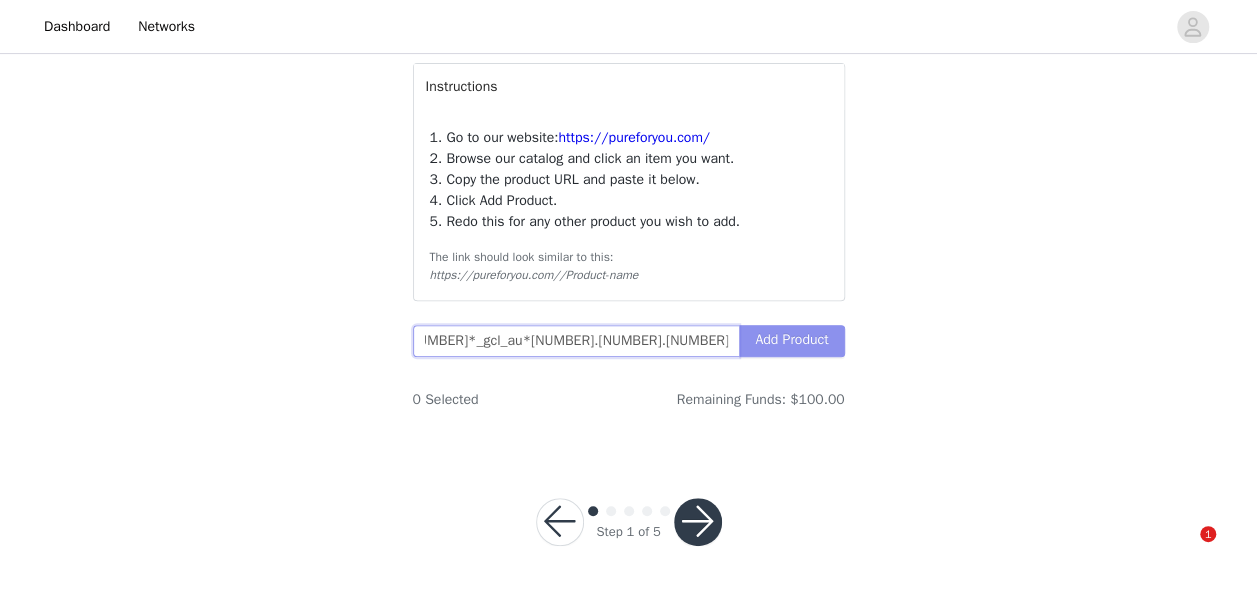 type on "https://smartq.pureforyou.com/products/[NUMBER]/[TEXT]?_gl=1*[NUMBER]*_gcl_au*[NUMBER].[NUMBER].[NUMBER]" 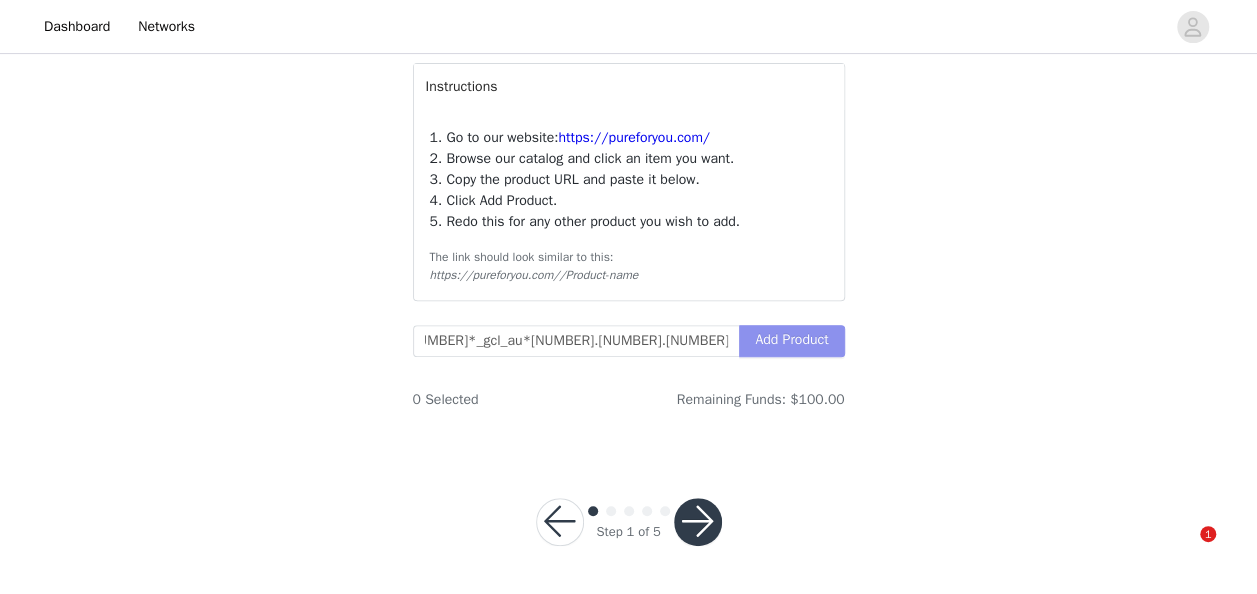 click on "Add Product" at bounding box center [791, 341] 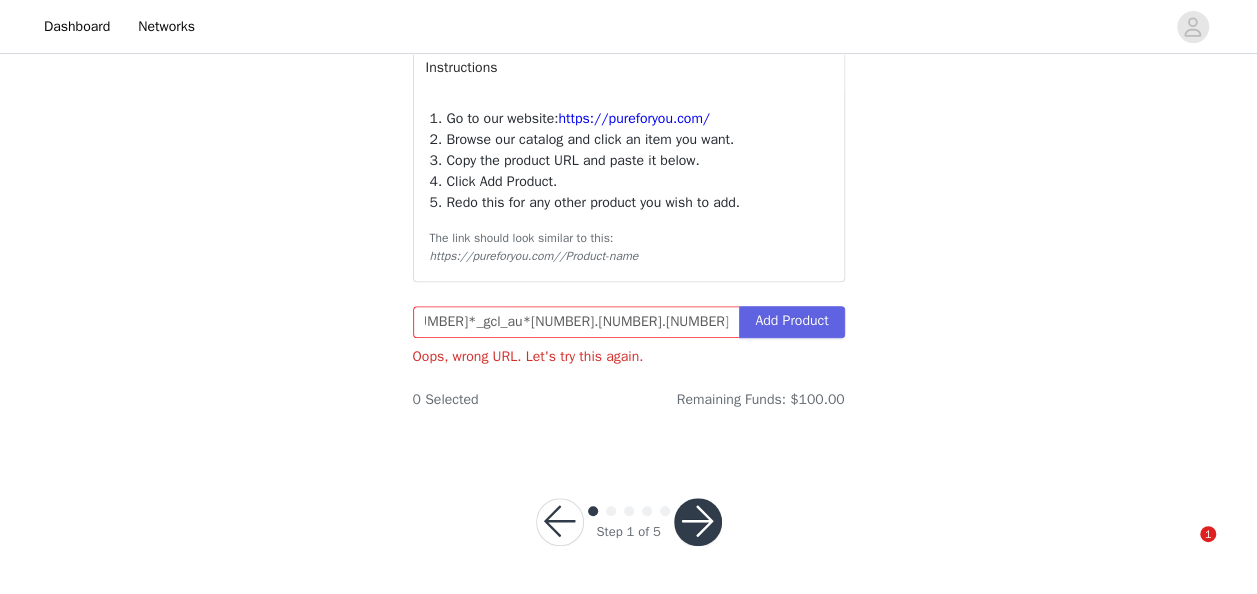 scroll, scrollTop: 0, scrollLeft: 0, axis: both 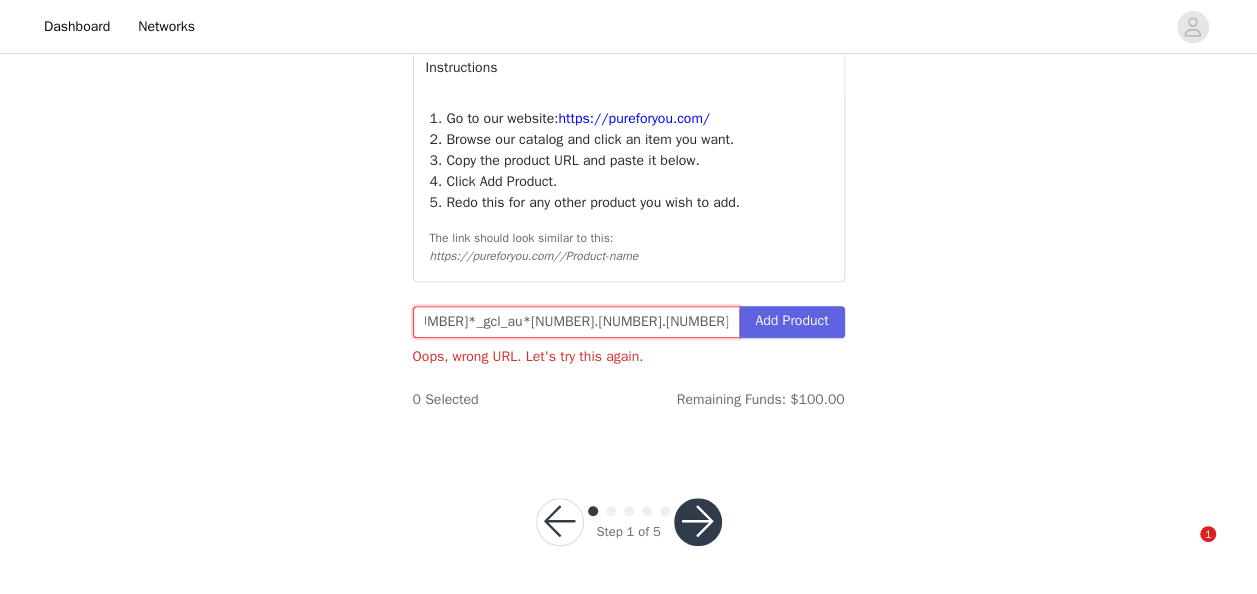 drag, startPoint x: 422, startPoint y: 337, endPoint x: 968, endPoint y: 342, distance: 546.0229 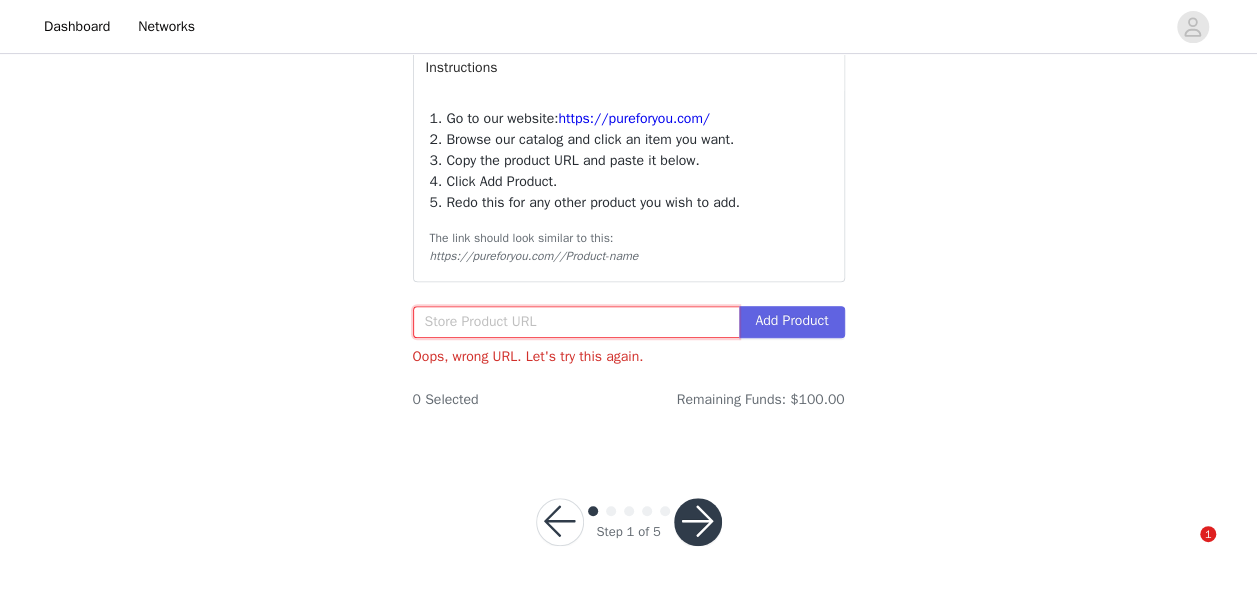scroll, scrollTop: 0, scrollLeft: 0, axis: both 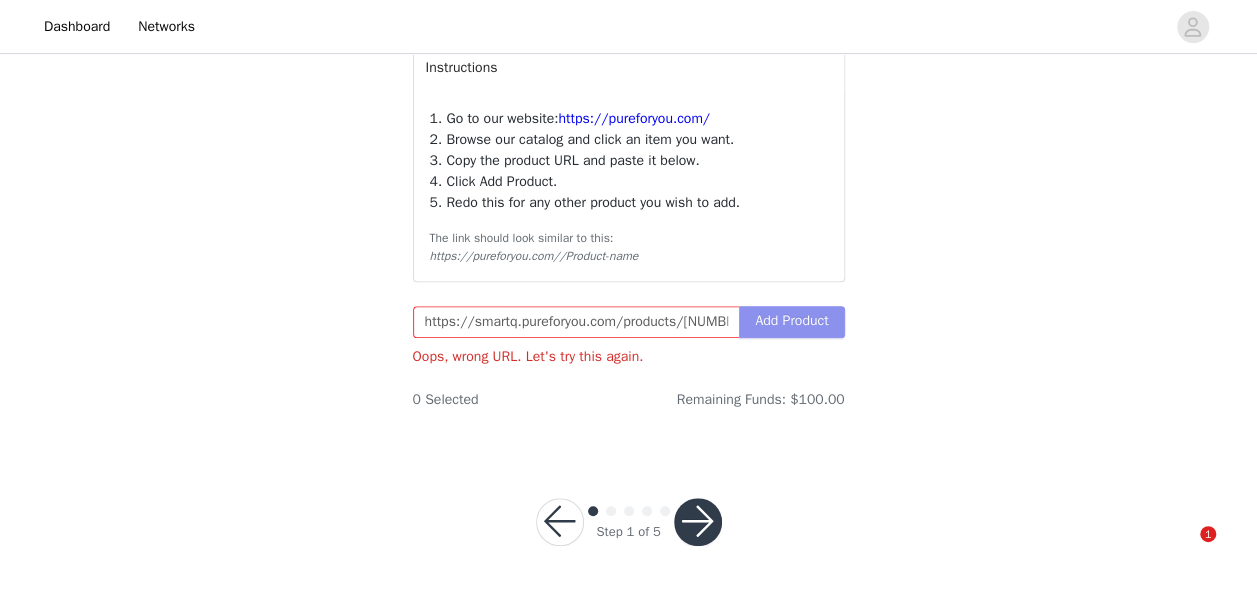click on "Add Product" at bounding box center [791, 322] 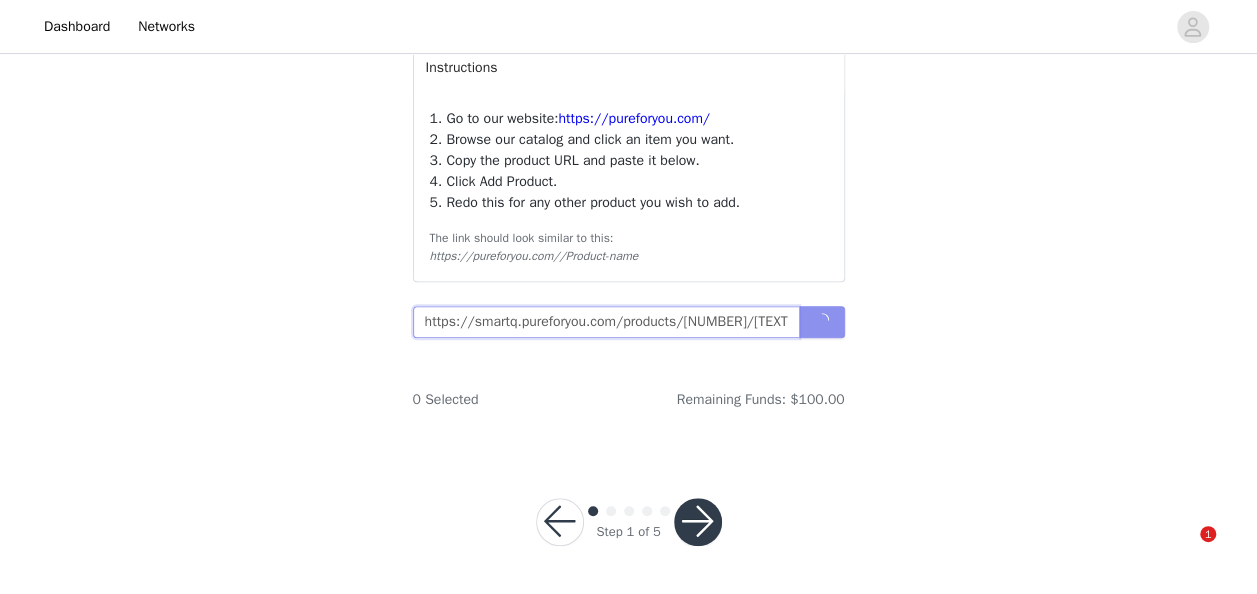scroll, scrollTop: 0, scrollLeft: 1706, axis: horizontal 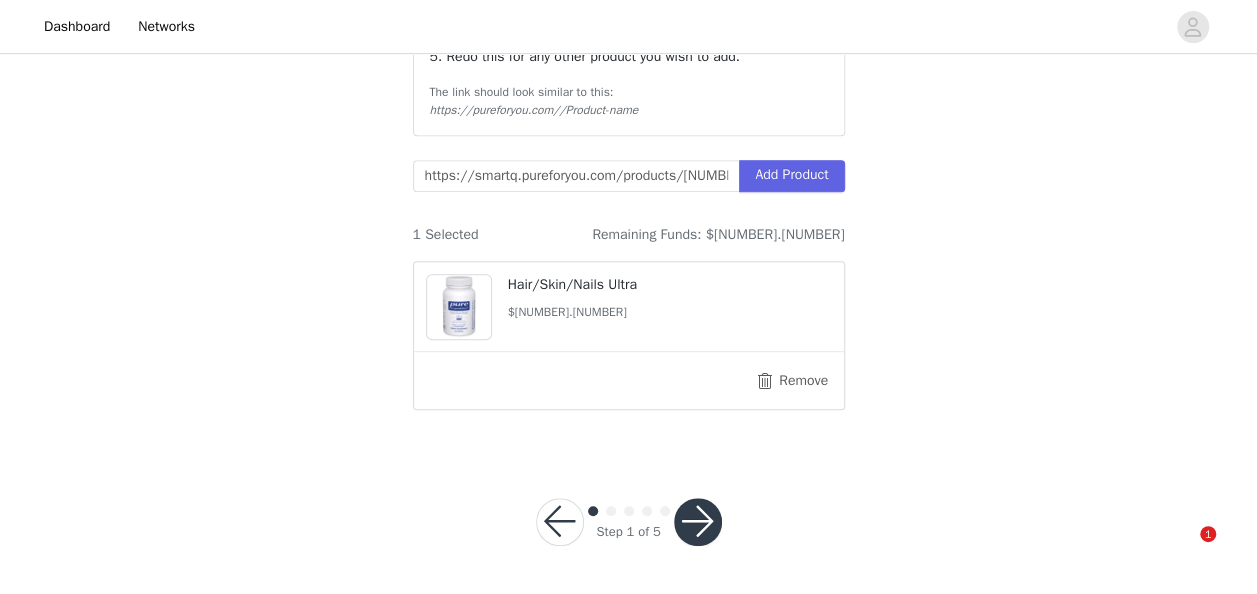 click at bounding box center (698, 522) 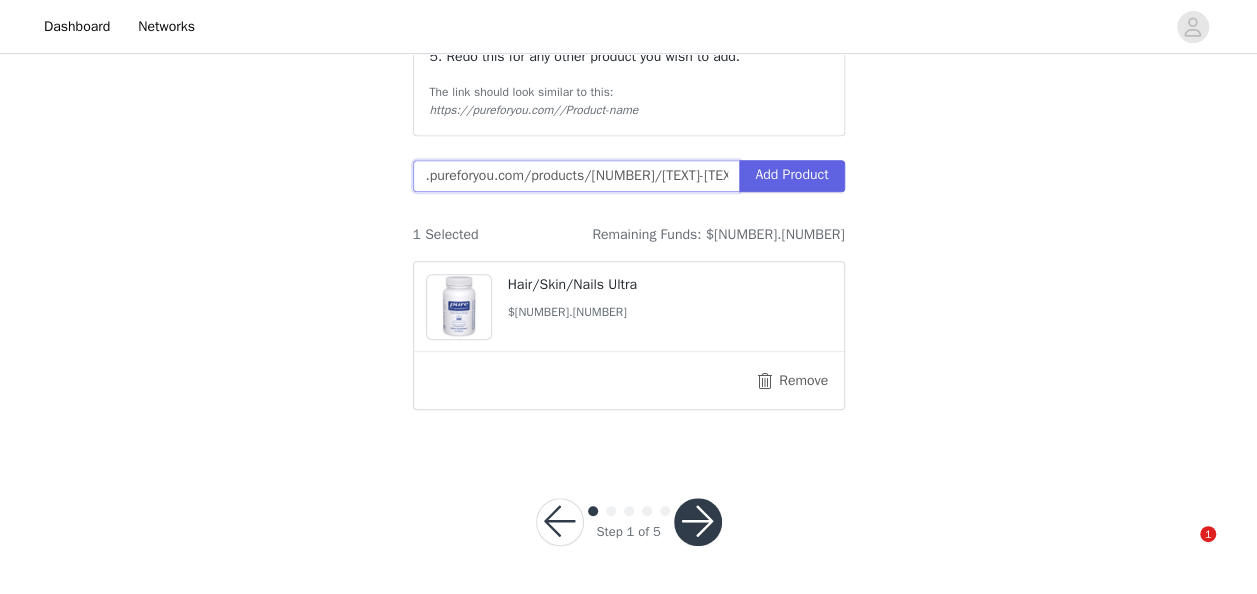 scroll, scrollTop: 0, scrollLeft: 0, axis: both 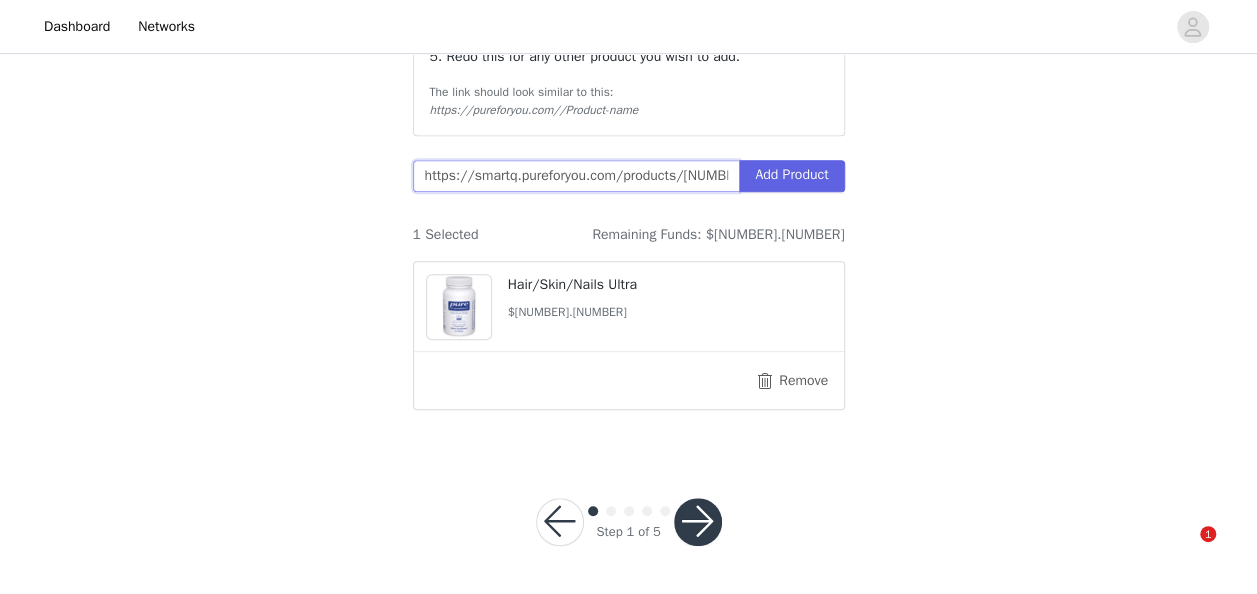 drag, startPoint x: 732, startPoint y: 178, endPoint x: 392, endPoint y: 173, distance: 340.03677 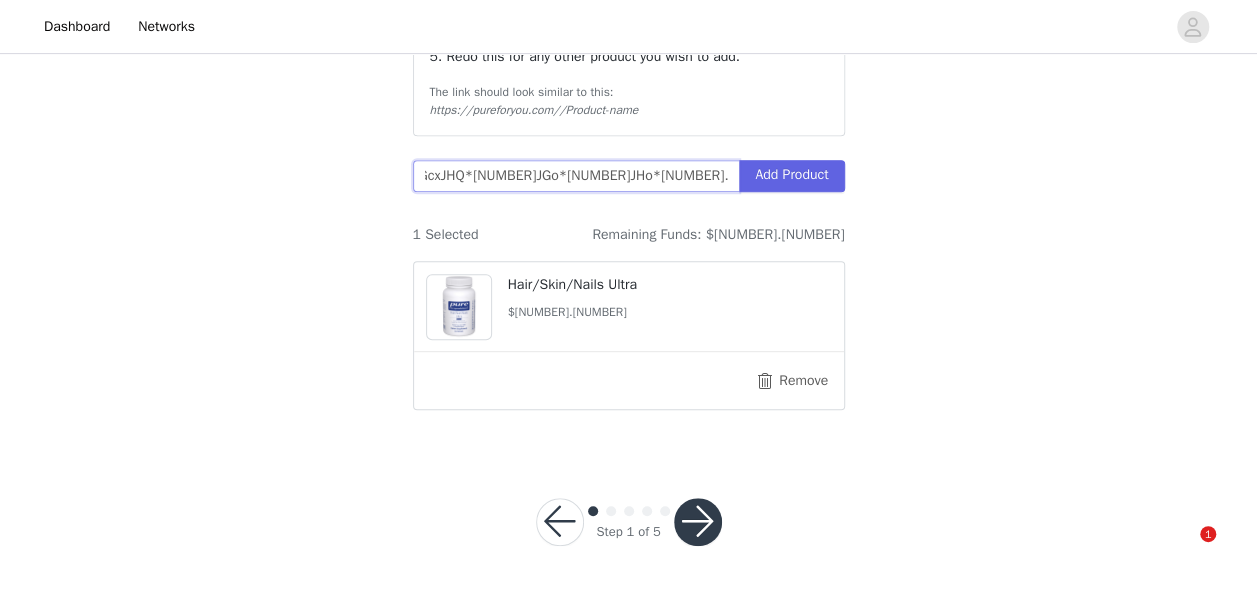 scroll, scrollTop: 0, scrollLeft: 1460, axis: horizontal 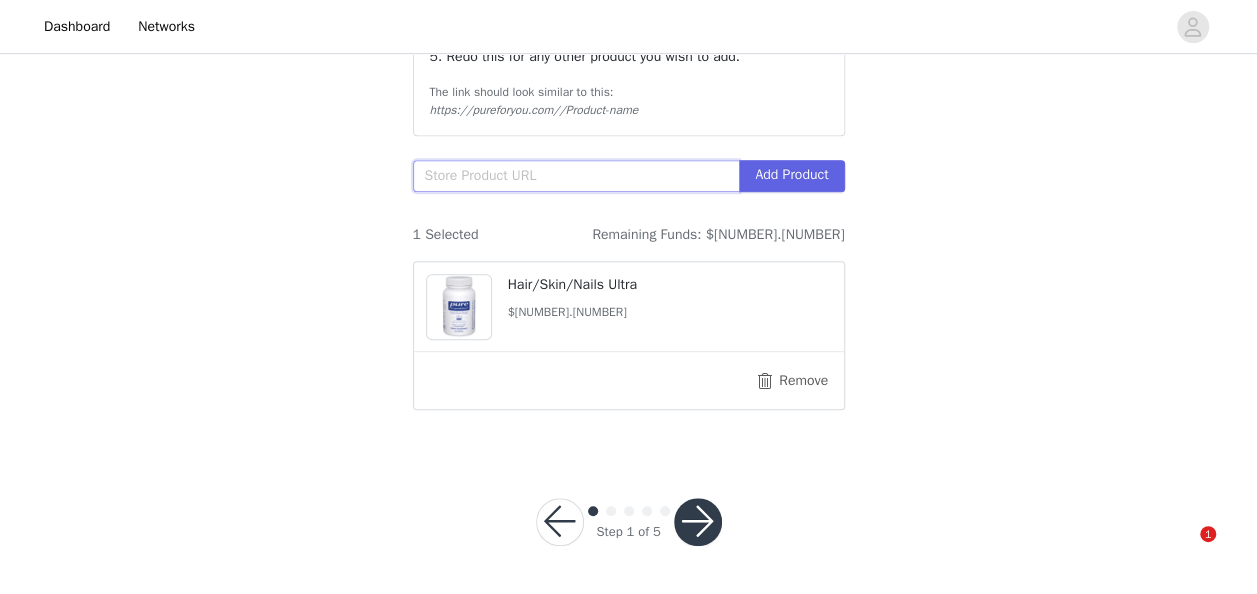 click at bounding box center (576, 176) 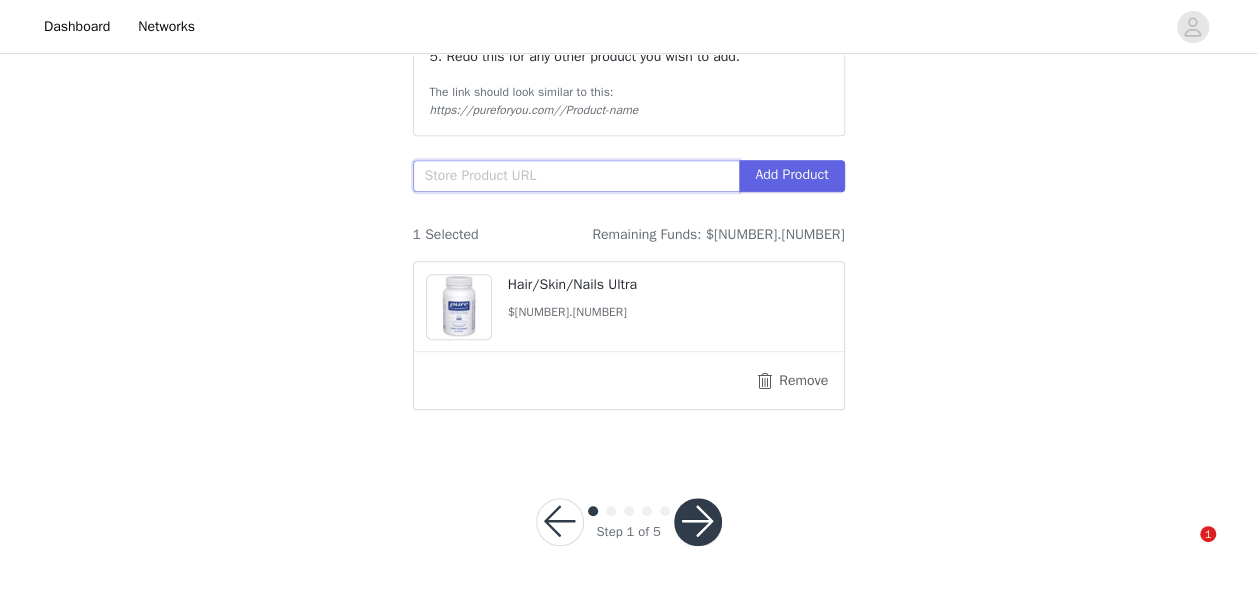 paste on "https://smartq.pureforyou.com/products/[NUMBER]/[TEXT]-[TEXT]-[TEXT]?_gl=1*[NUMBER]*_gcl_au*[NUMBER].[NUMBER].[NUMBER]*_ga*[NUMBER].[NUMBER]*_ga_90FXKL69M4*cz*[NUMBER]kbz*[NUMBER]JGcxJHQ*[NUMBER]JGo*[NUMBER]JHo*[NUMBER]." 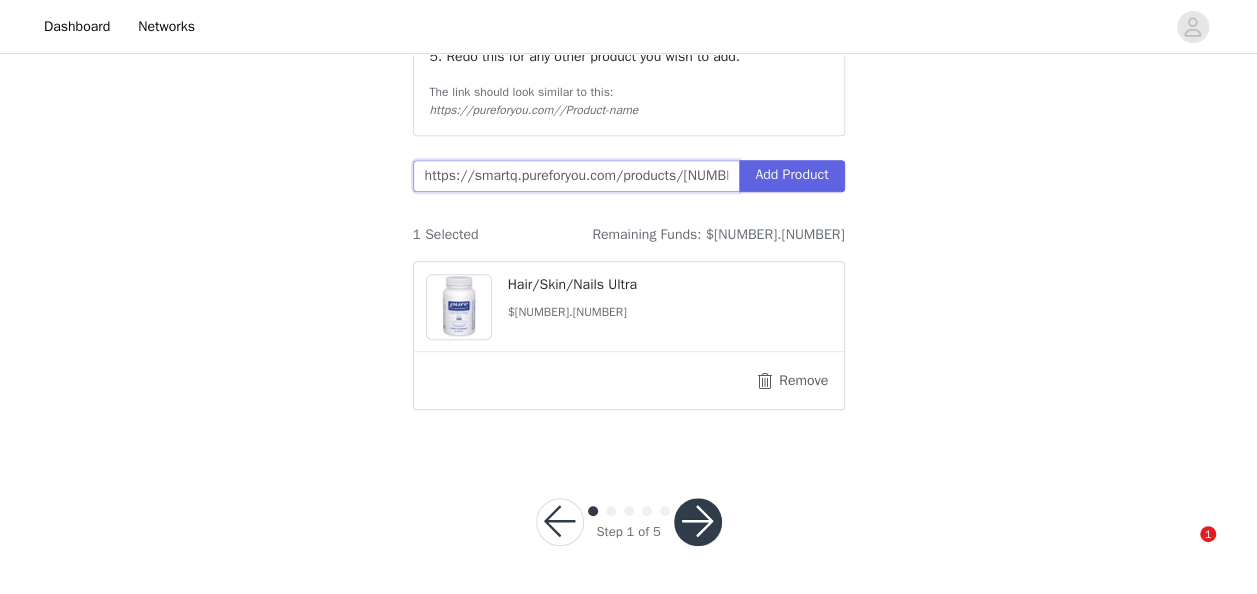 scroll, scrollTop: 0, scrollLeft: 1806, axis: horizontal 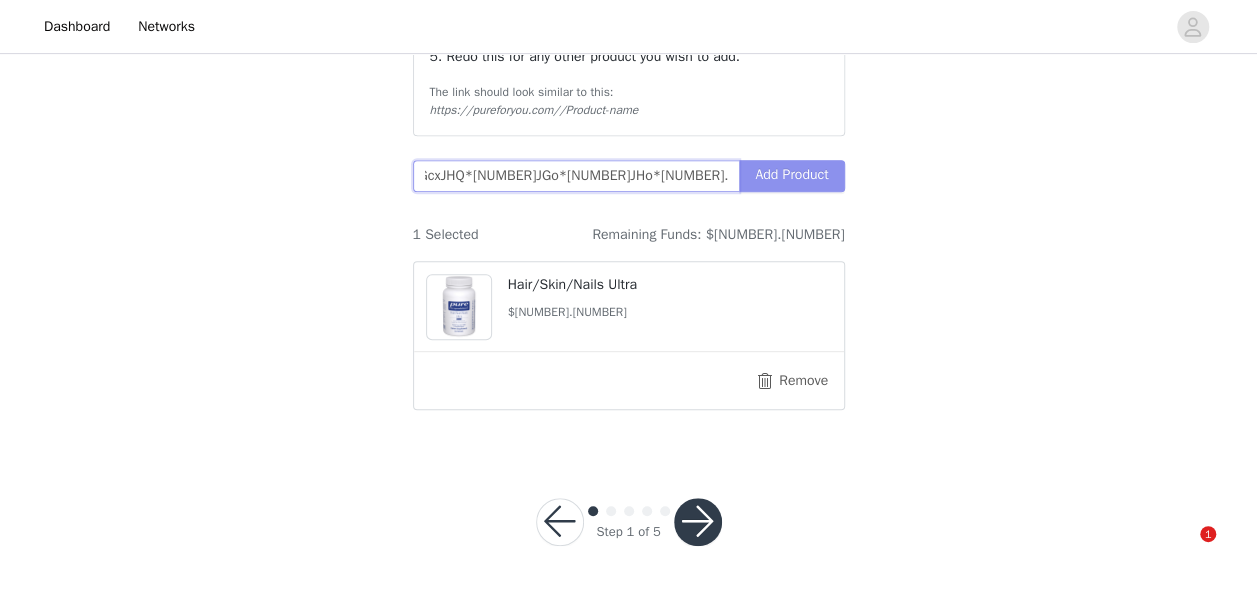 type on "https://smartq.pureforyou.com/products/[NUMBER]/[TEXT]-[TEXT]-[TEXT]?_gl=1*[NUMBER]*_gcl_au*[NUMBER].[NUMBER].[NUMBER]*_ga*[NUMBER].[NUMBER]*_ga_90FXKL69M4*cz*[NUMBER]kbz*[NUMBER]JGcxJHQ*[NUMBER]JGo*[NUMBER]JHo*[NUMBER]." 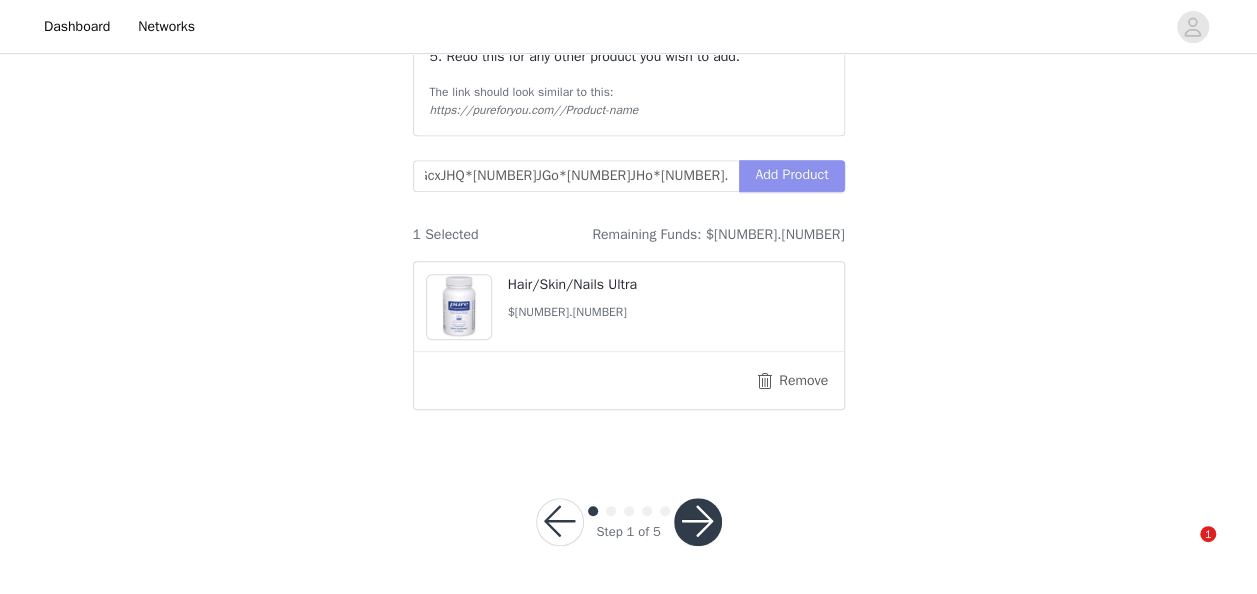 scroll, scrollTop: 0, scrollLeft: 0, axis: both 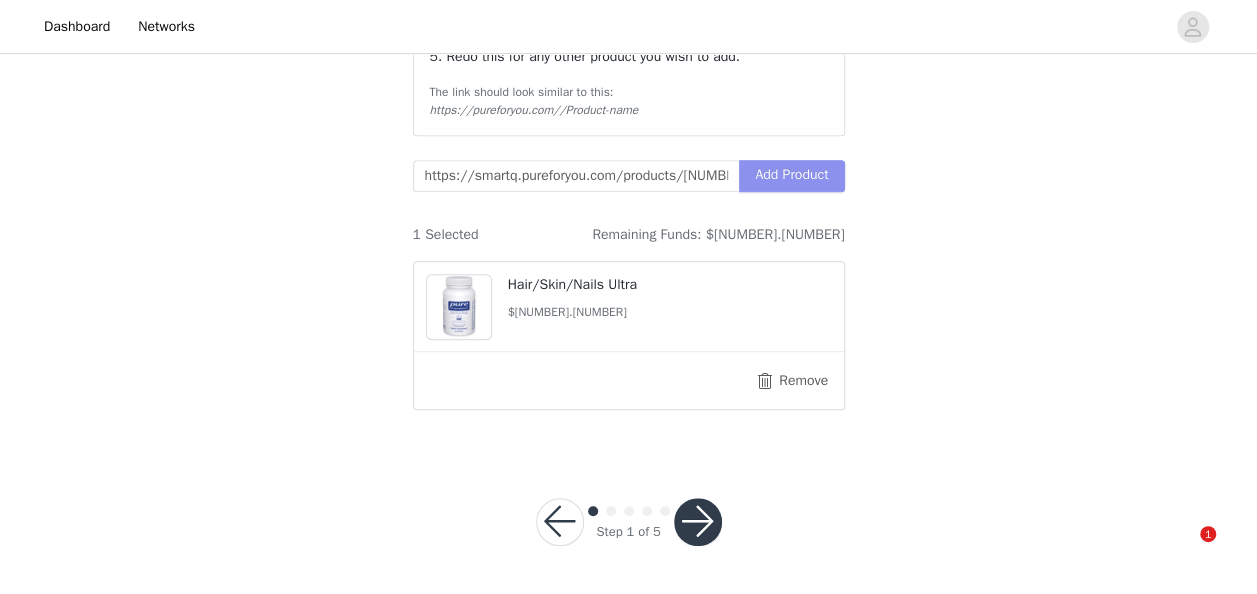 click on "Add Product" at bounding box center (791, 176) 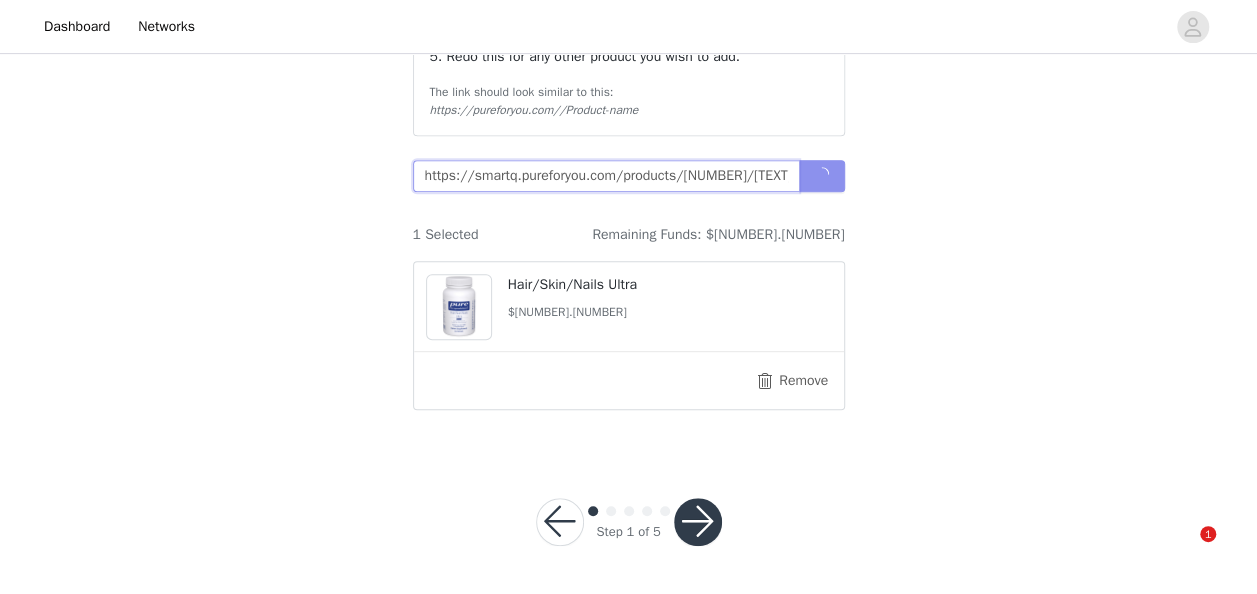 scroll, scrollTop: 0, scrollLeft: 1743, axis: horizontal 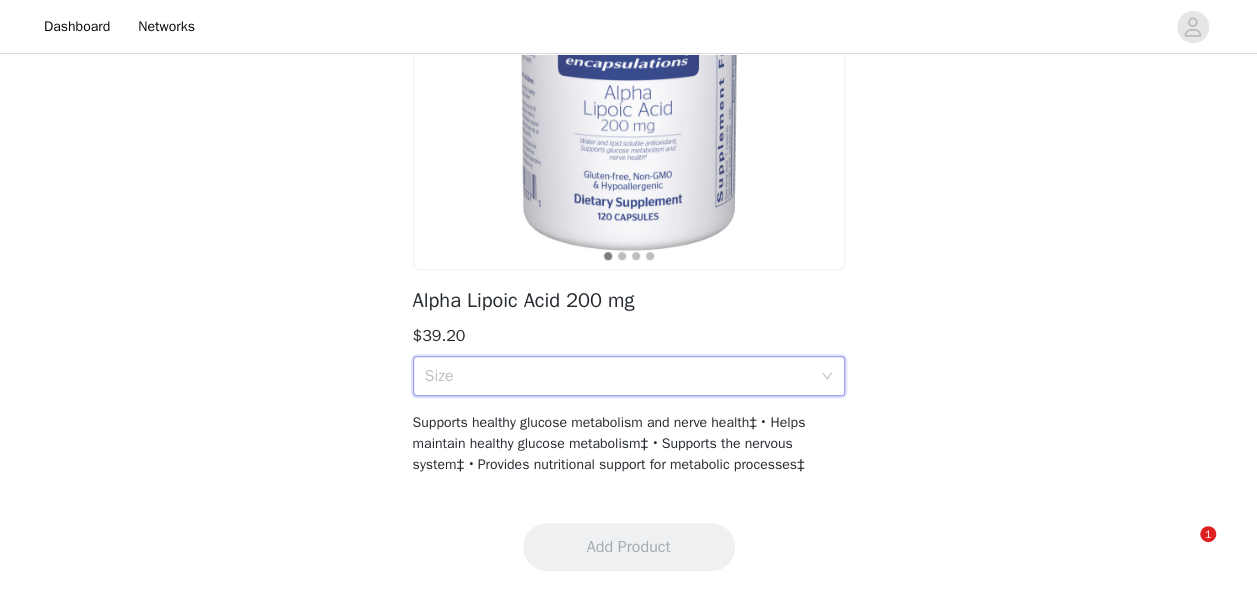 click 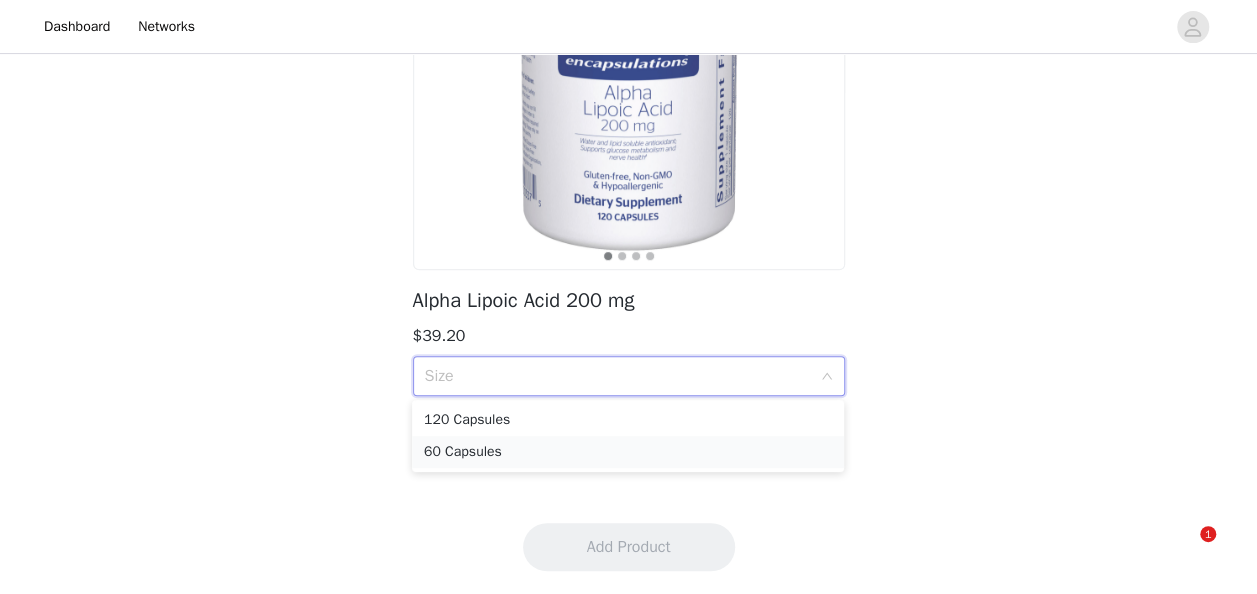 click on "60 Capsules" at bounding box center (628, 452) 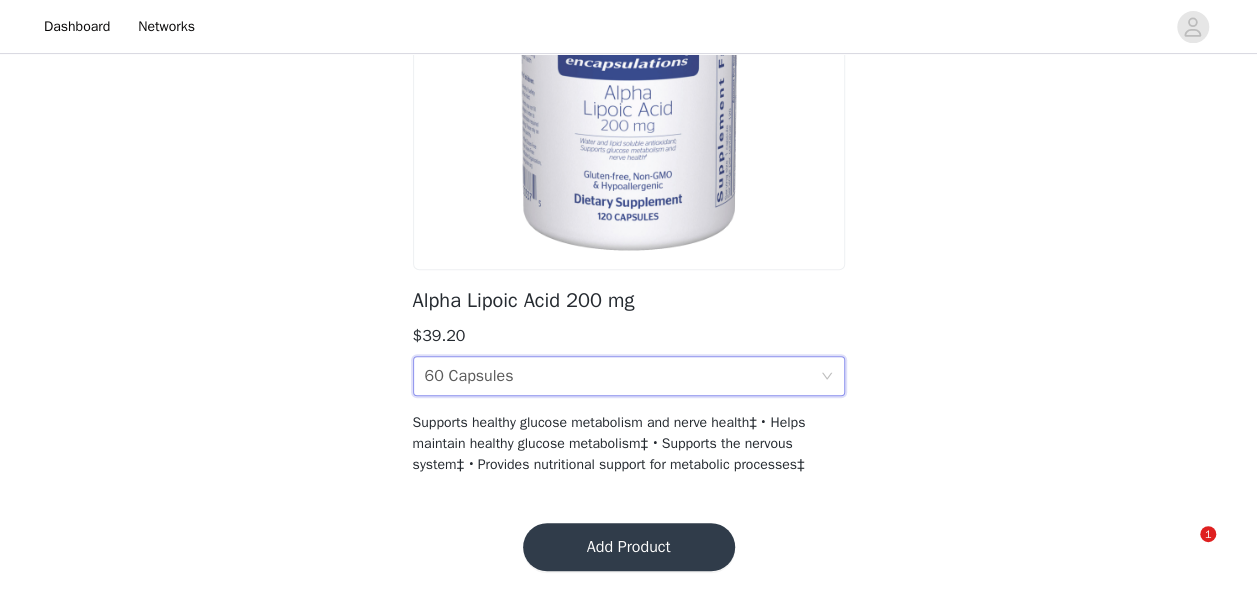 click on "Add Product" at bounding box center [629, 547] 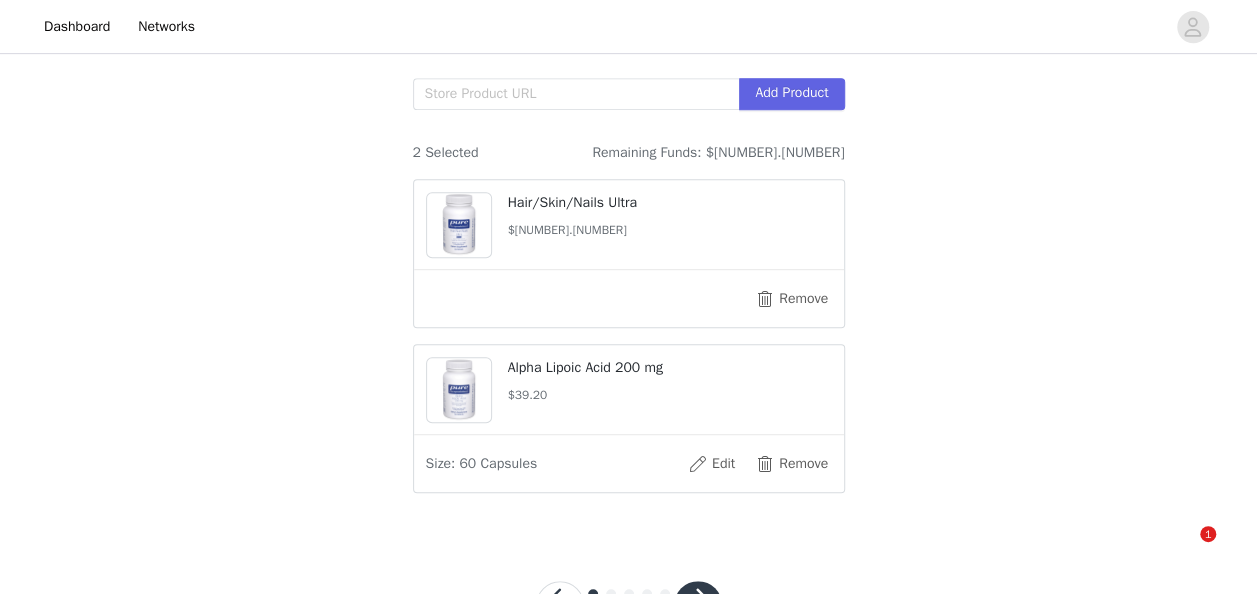 scroll, scrollTop: 556, scrollLeft: 0, axis: vertical 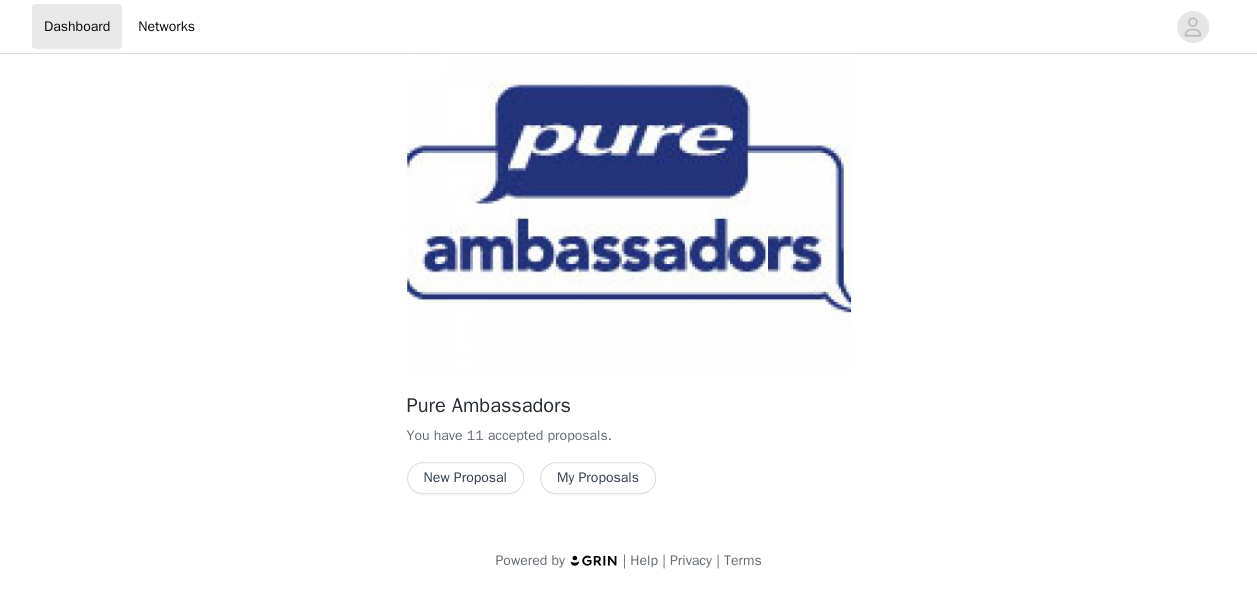 click on "New Proposal" at bounding box center (465, 478) 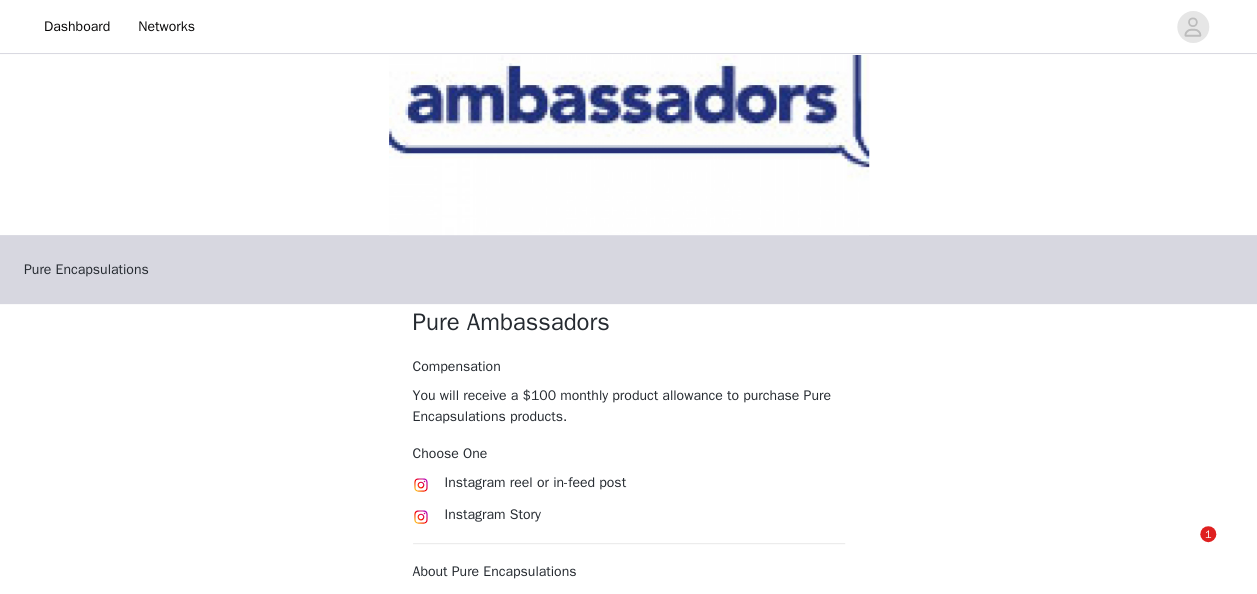 scroll, scrollTop: 402, scrollLeft: 0, axis: vertical 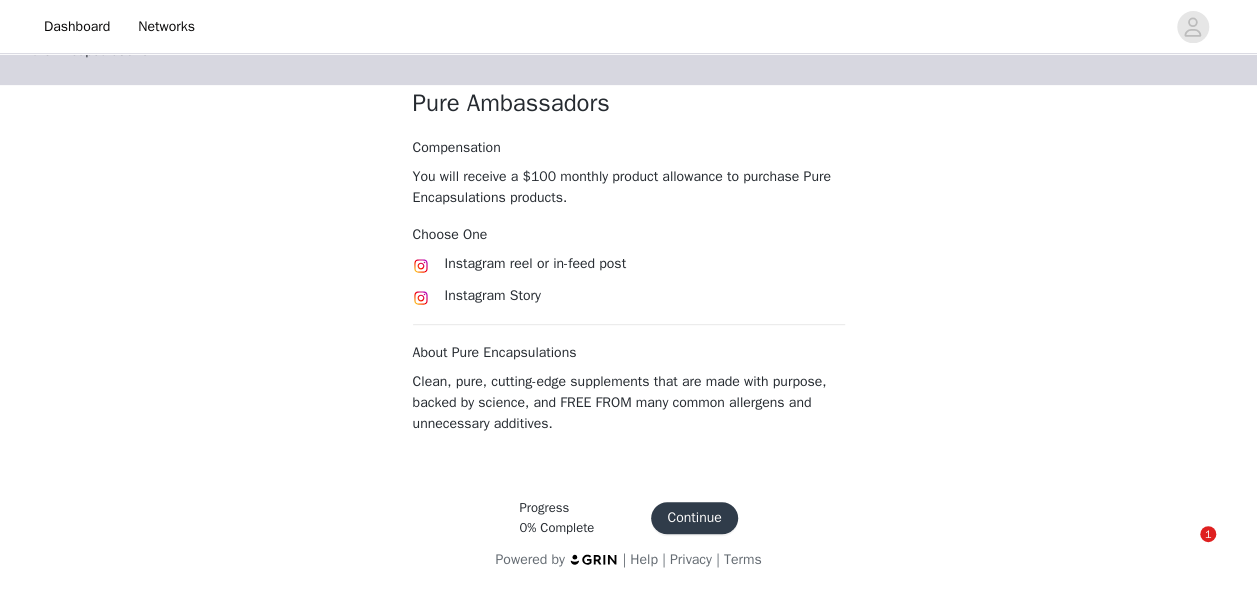 click on "Continue" at bounding box center [694, 518] 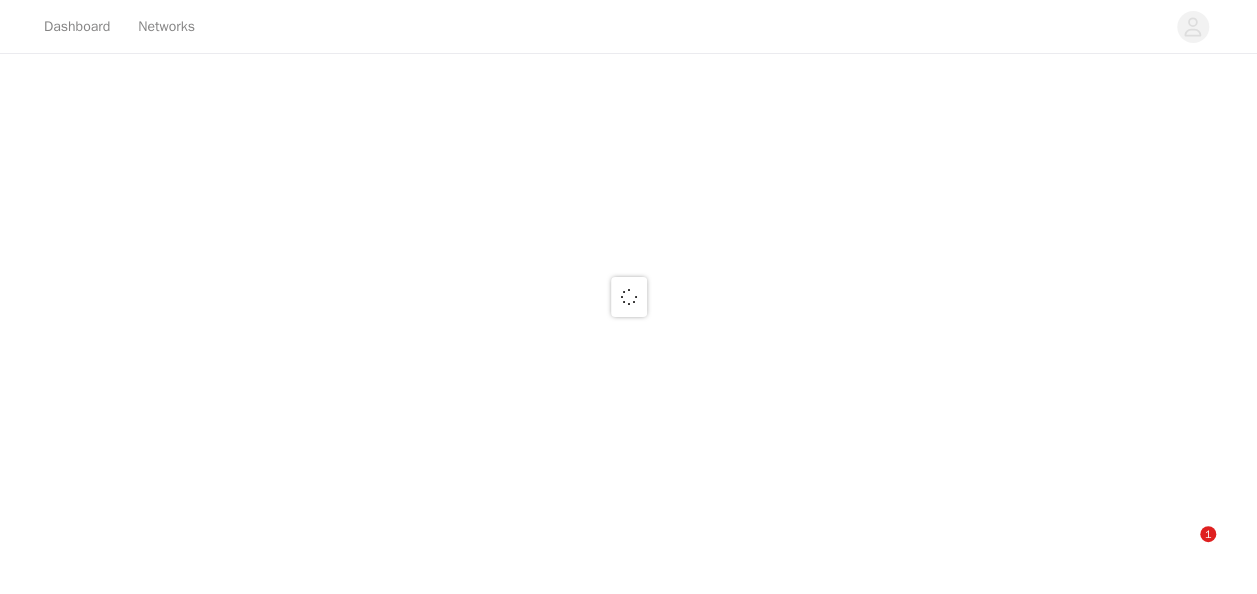 scroll, scrollTop: 0, scrollLeft: 0, axis: both 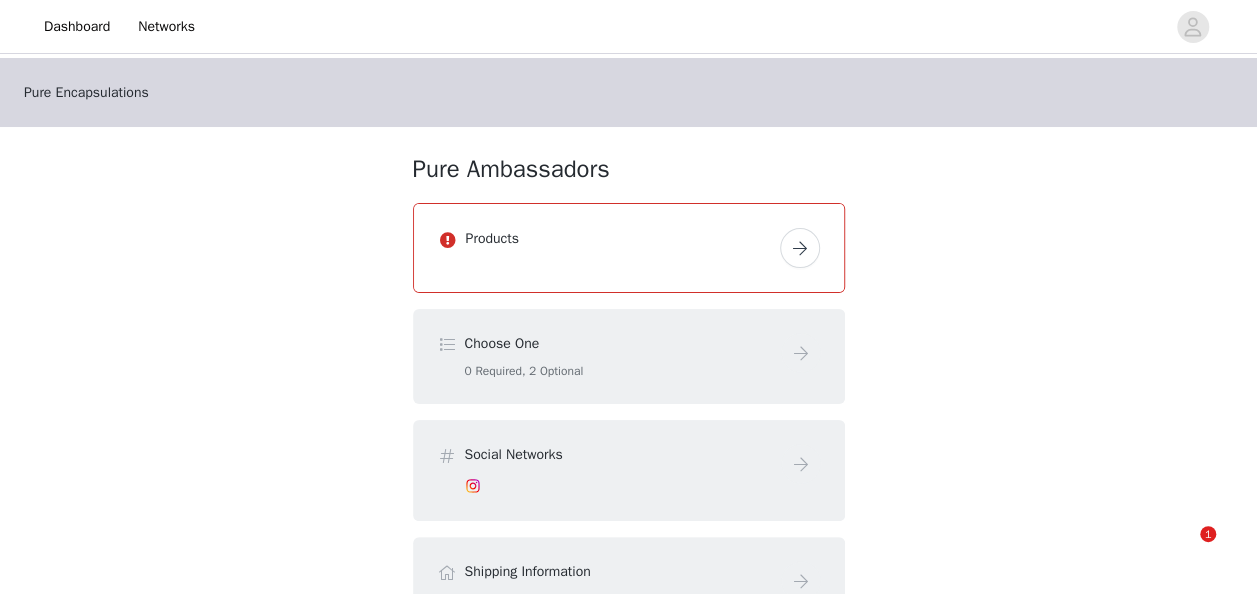 click at bounding box center [800, 248] 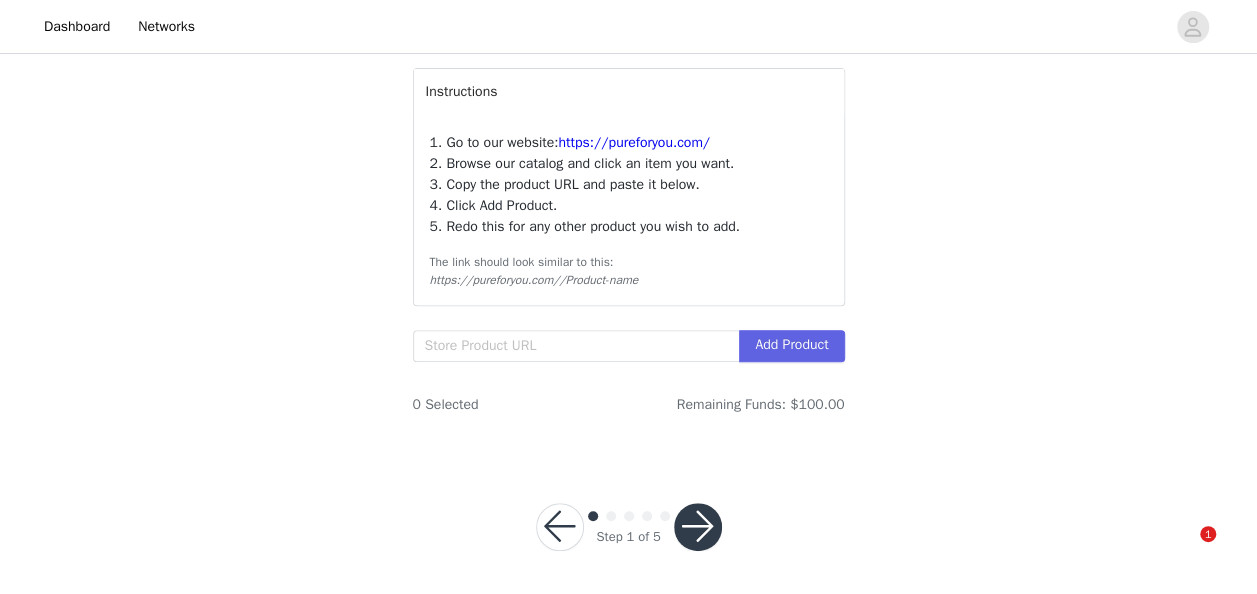 scroll, scrollTop: 227, scrollLeft: 0, axis: vertical 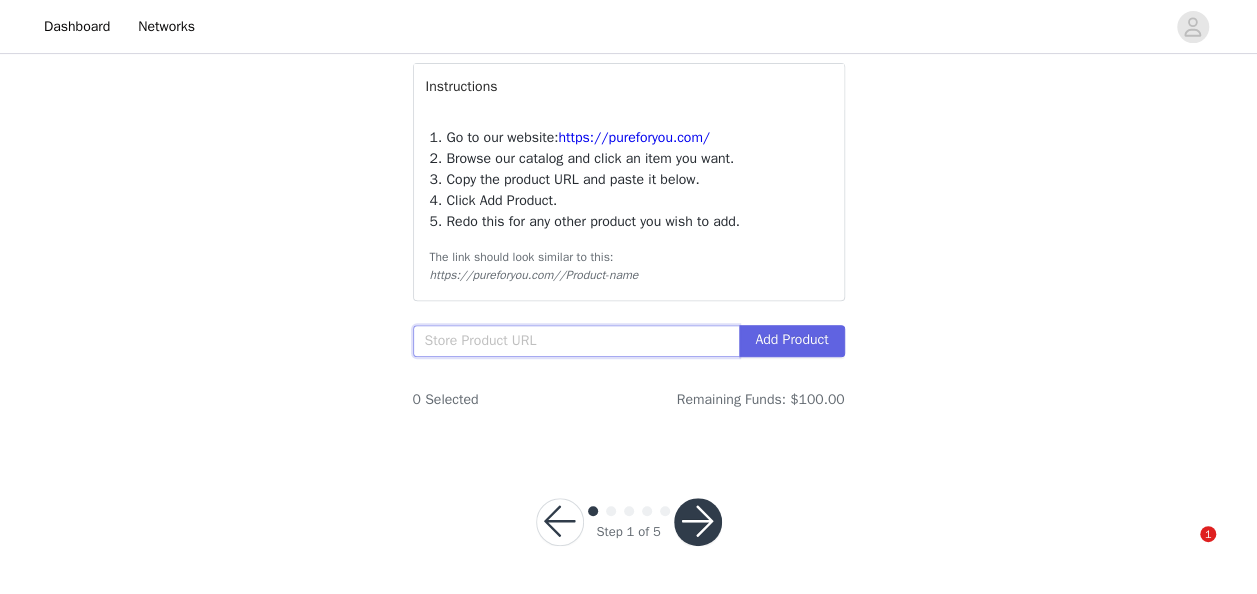 click at bounding box center (576, 341) 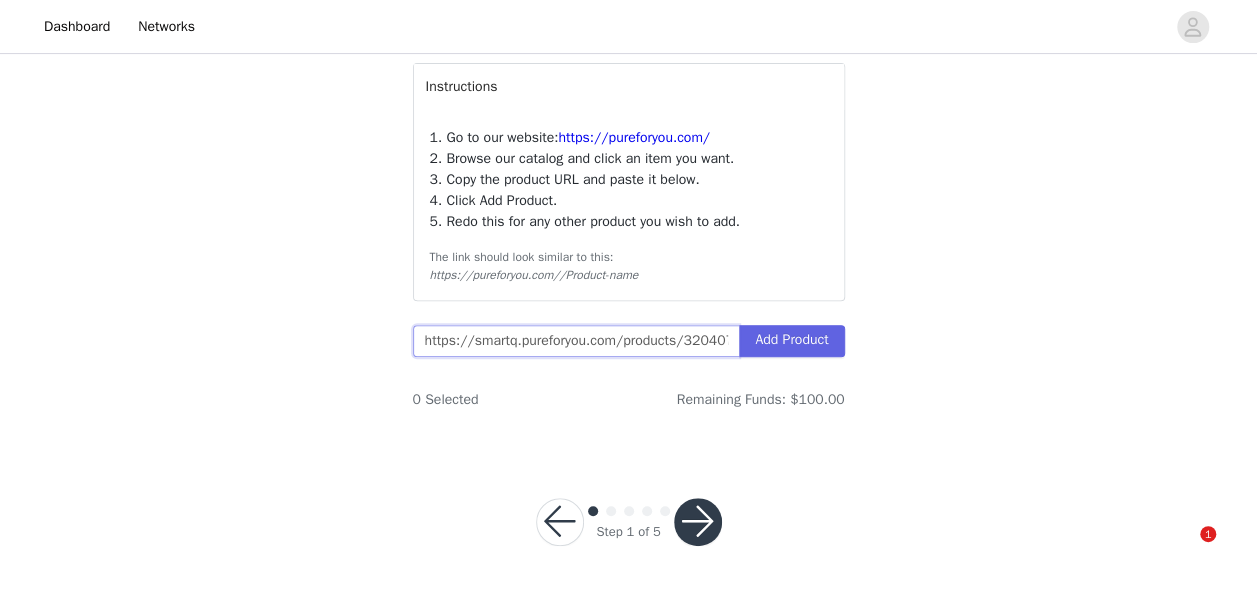 scroll, scrollTop: 0, scrollLeft: 186, axis: horizontal 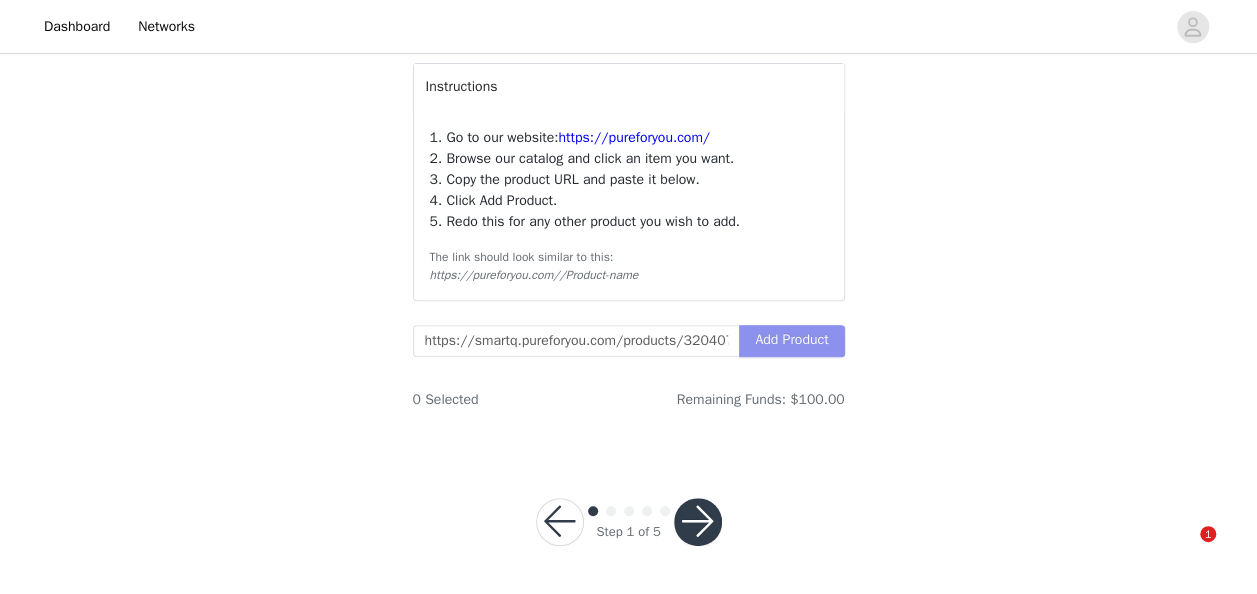 click on "Add Product" at bounding box center (791, 341) 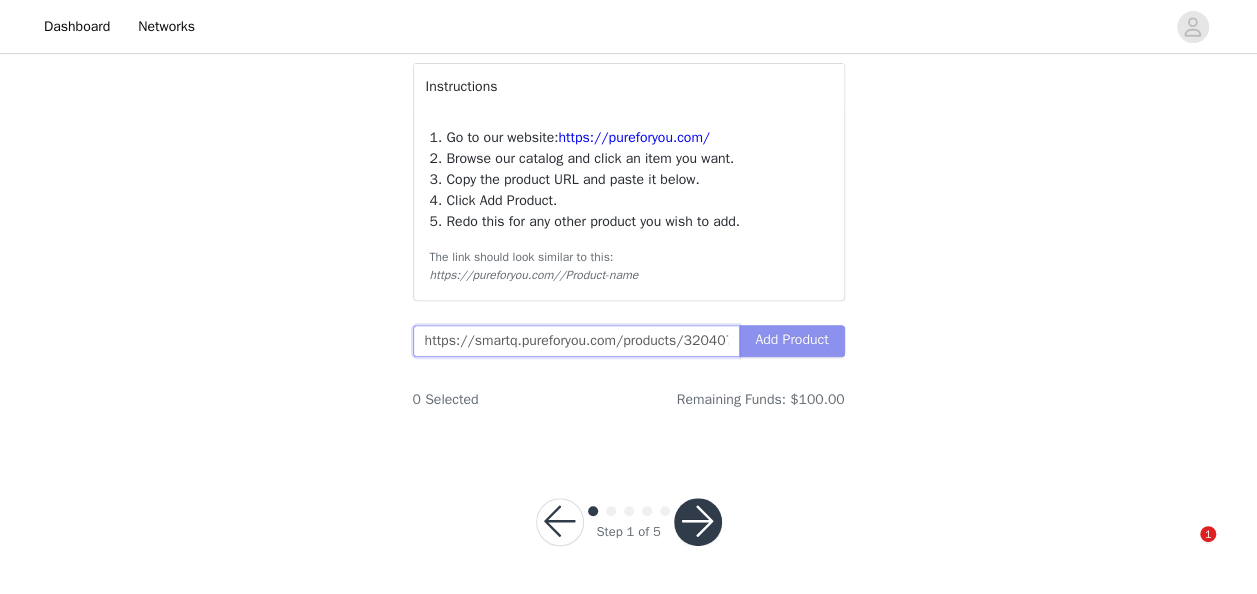 scroll, scrollTop: 0, scrollLeft: 122, axis: horizontal 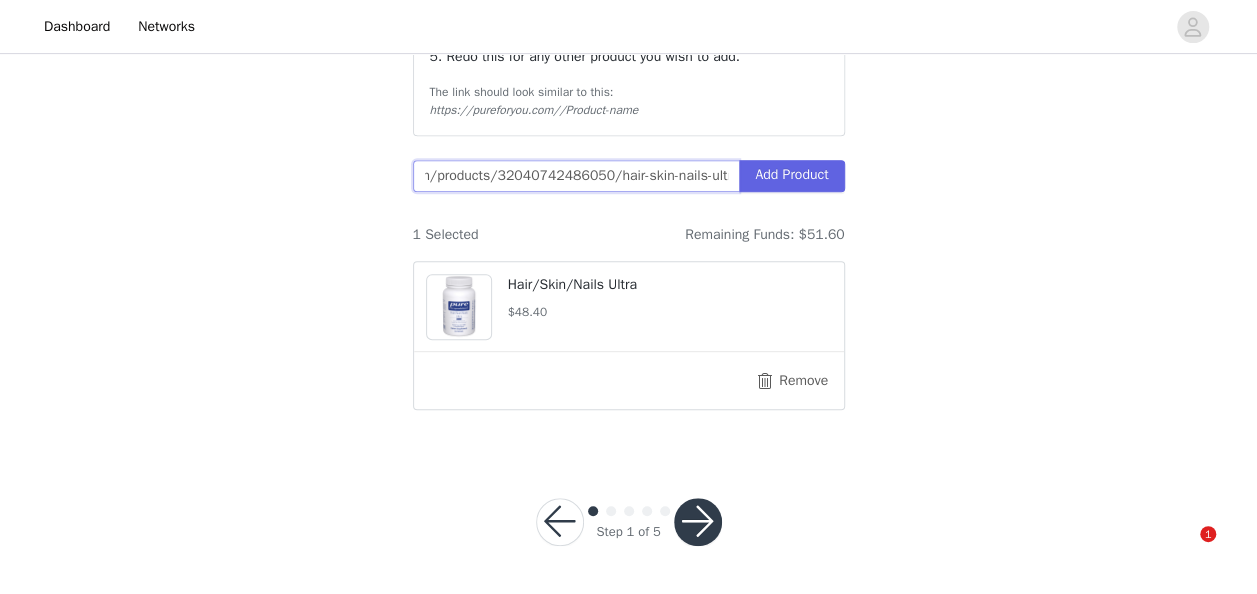 drag, startPoint x: 441, startPoint y: 180, endPoint x: 1068, endPoint y: 141, distance: 628.21173 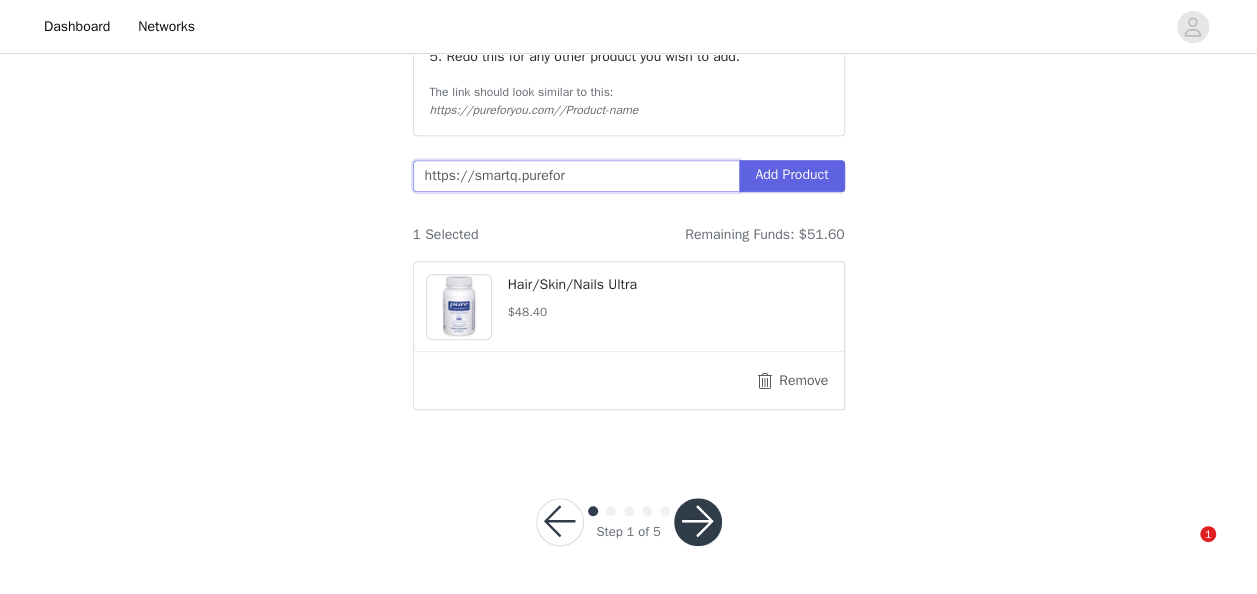 scroll, scrollTop: 0, scrollLeft: 0, axis: both 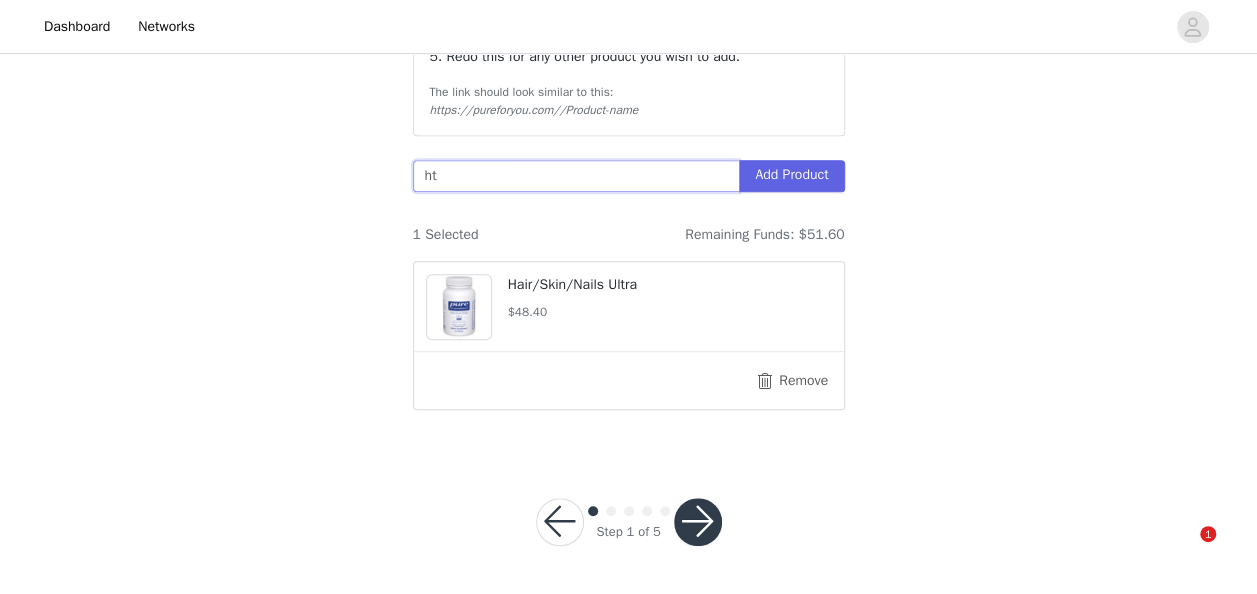 type on "h" 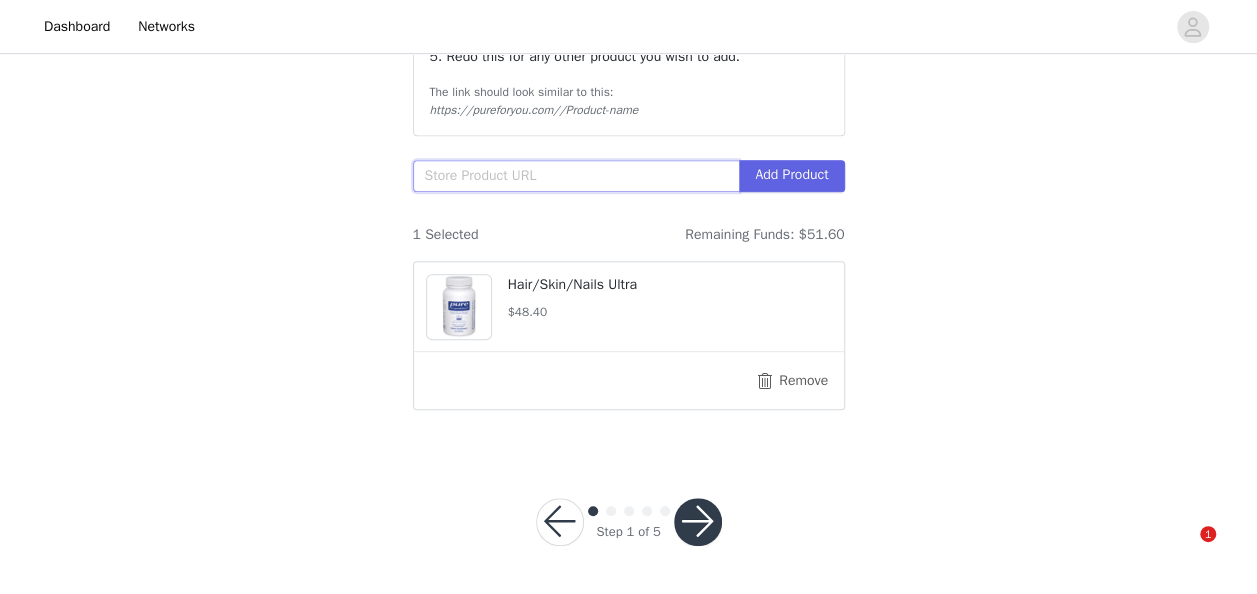 paste on "https://smartq.pureforyou.com/products/39629947535394/alpha-lipoic-acid-200-mg" 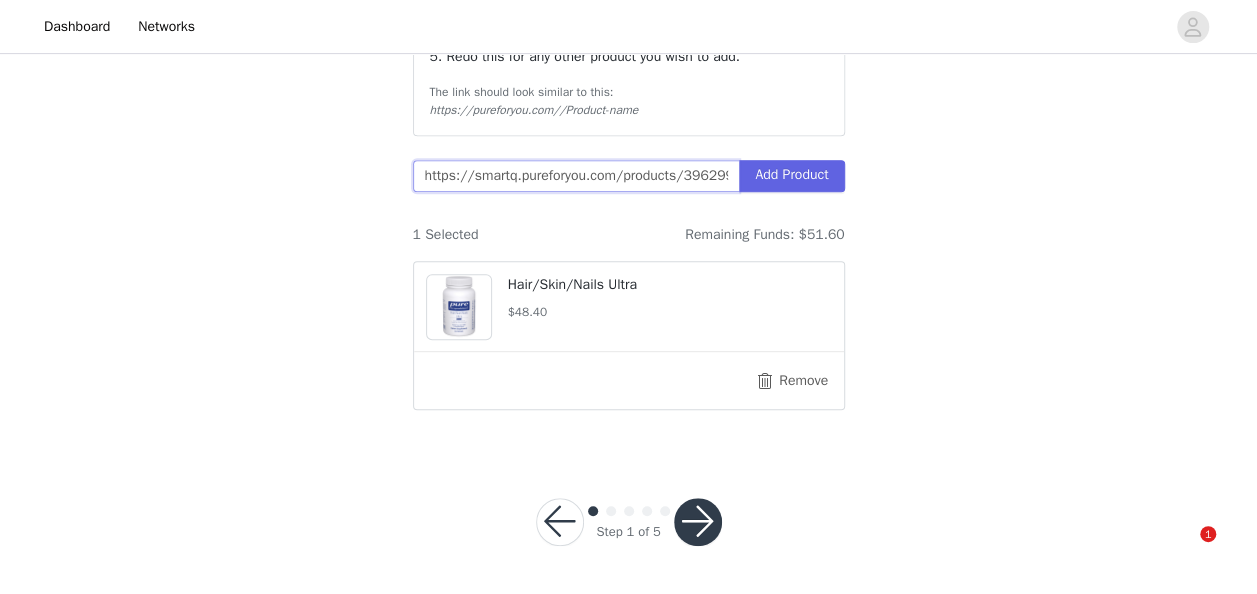 scroll, scrollTop: 0, scrollLeft: 223, axis: horizontal 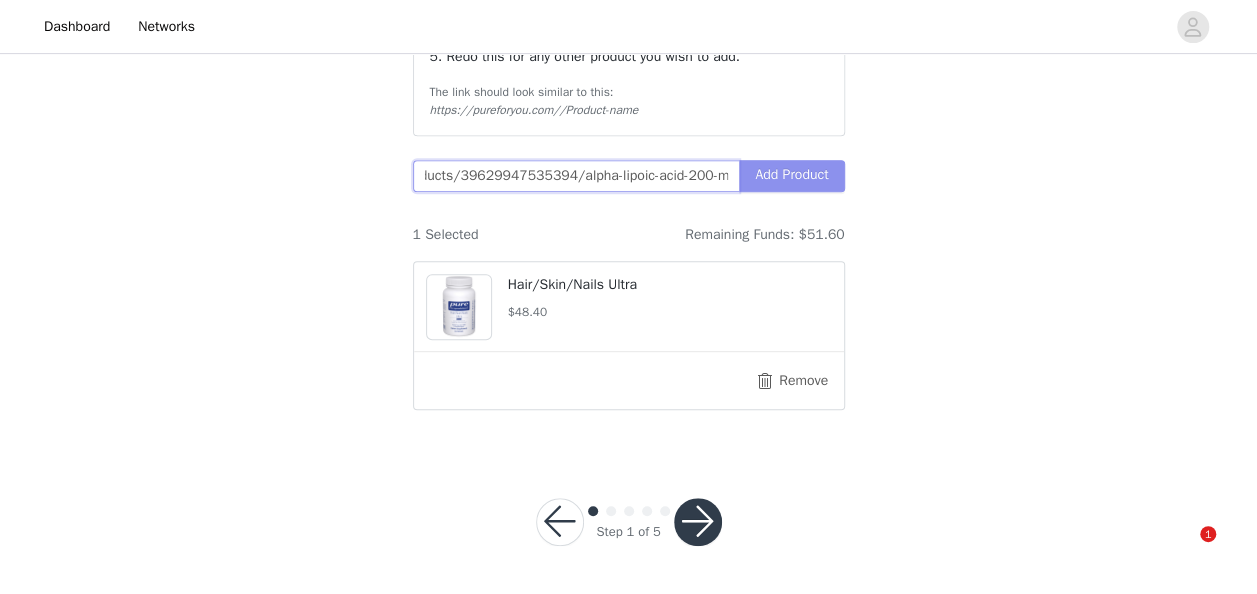 type on "https://smartq.pureforyou.com/products/39629947535394/alpha-lipoic-acid-200-mg" 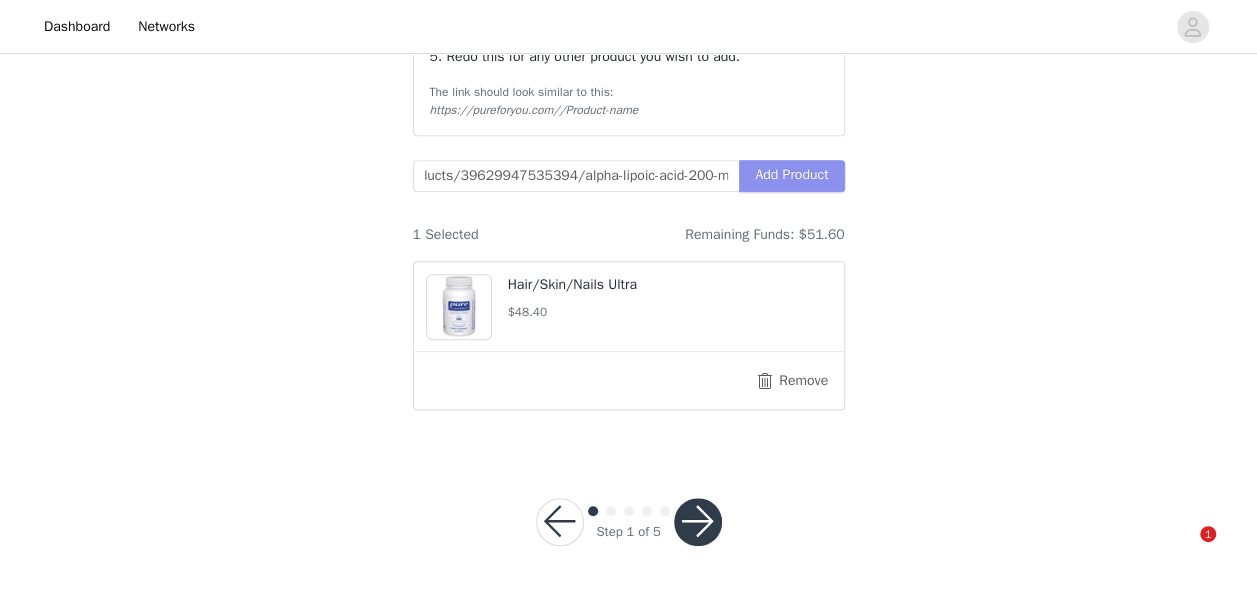 scroll, scrollTop: 0, scrollLeft: 0, axis: both 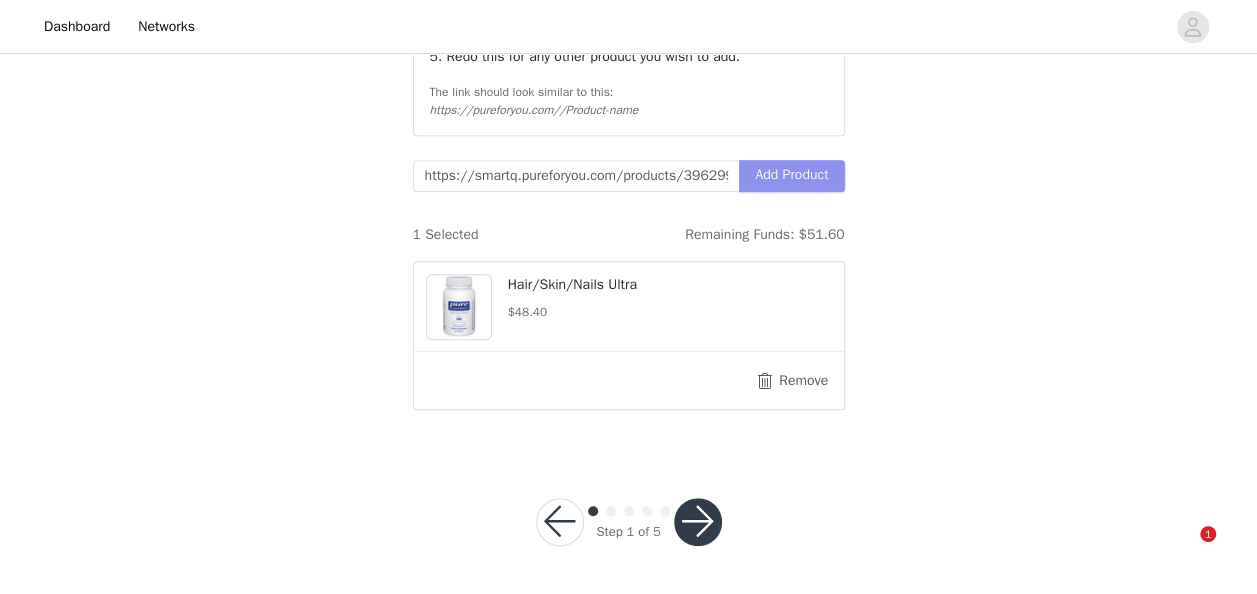 click on "Add Product" at bounding box center [791, 176] 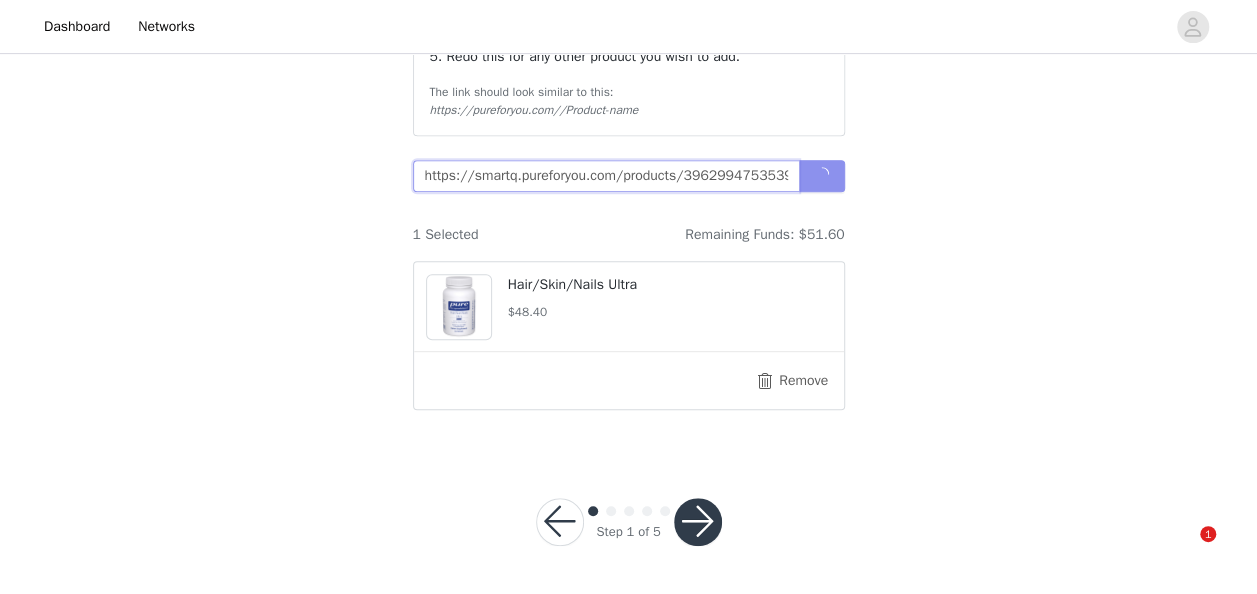 scroll, scrollTop: 0, scrollLeft: 160, axis: horizontal 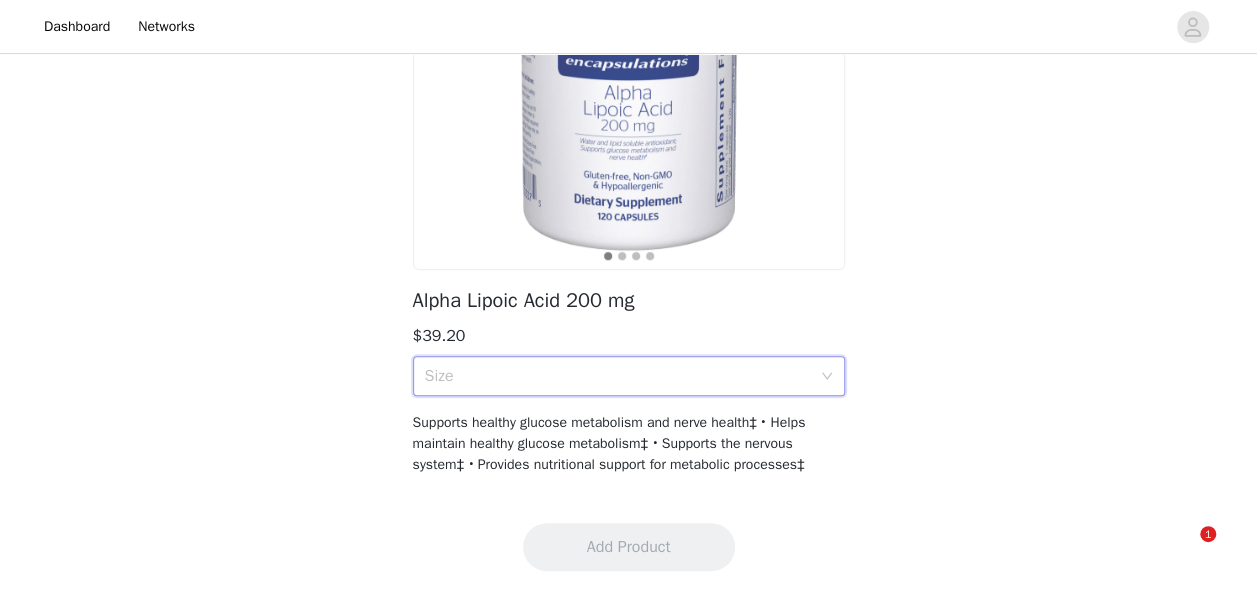 click at bounding box center [827, 377] 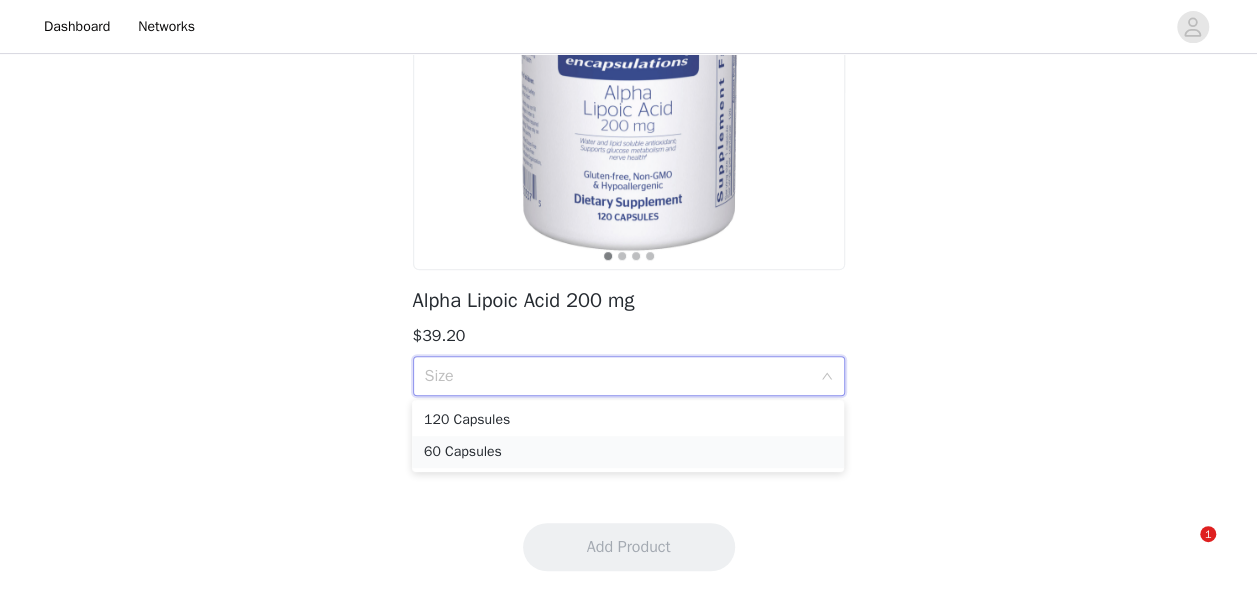 click on "60 Capsules" at bounding box center [628, 452] 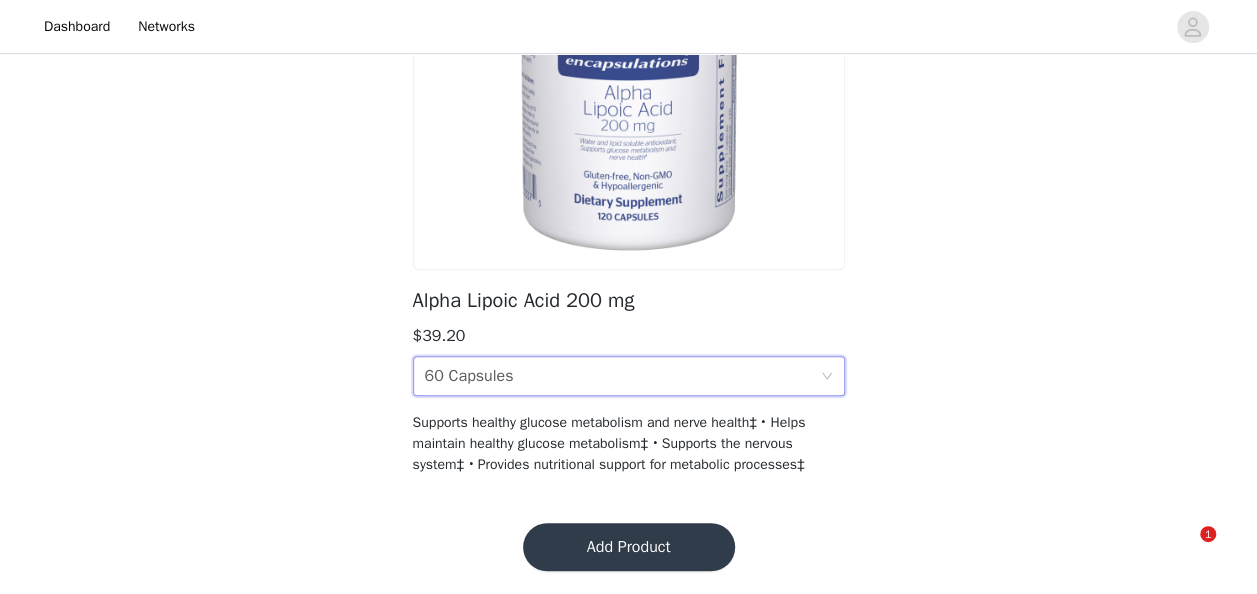 click on "Add Product" at bounding box center [629, 547] 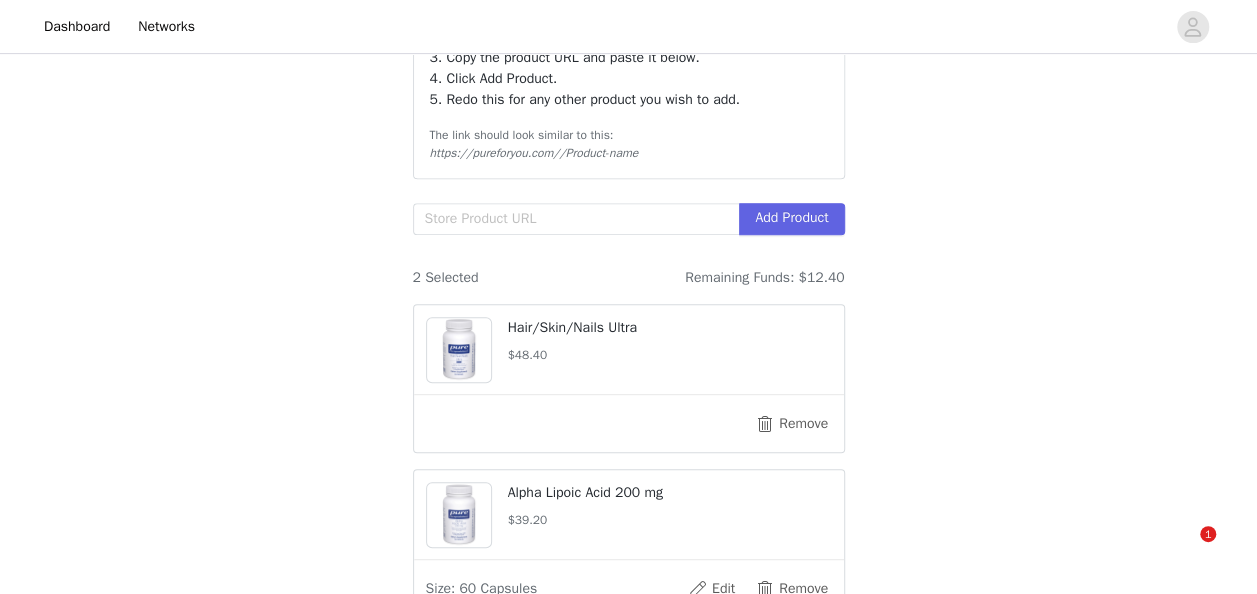 scroll, scrollTop: 300, scrollLeft: 0, axis: vertical 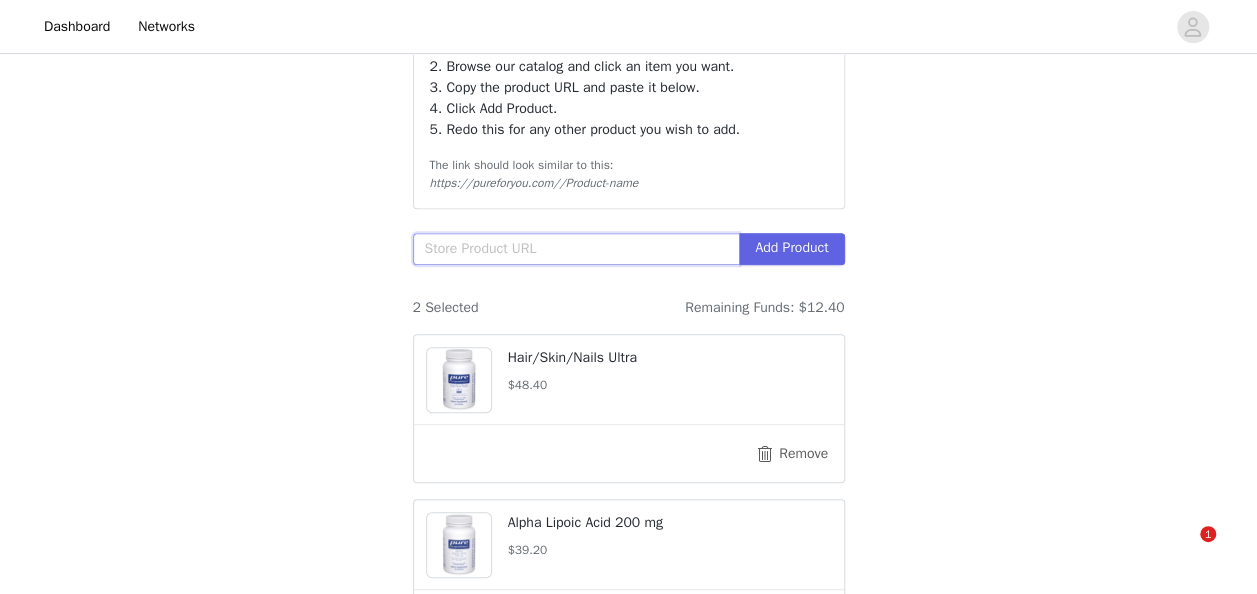 click at bounding box center (576, 249) 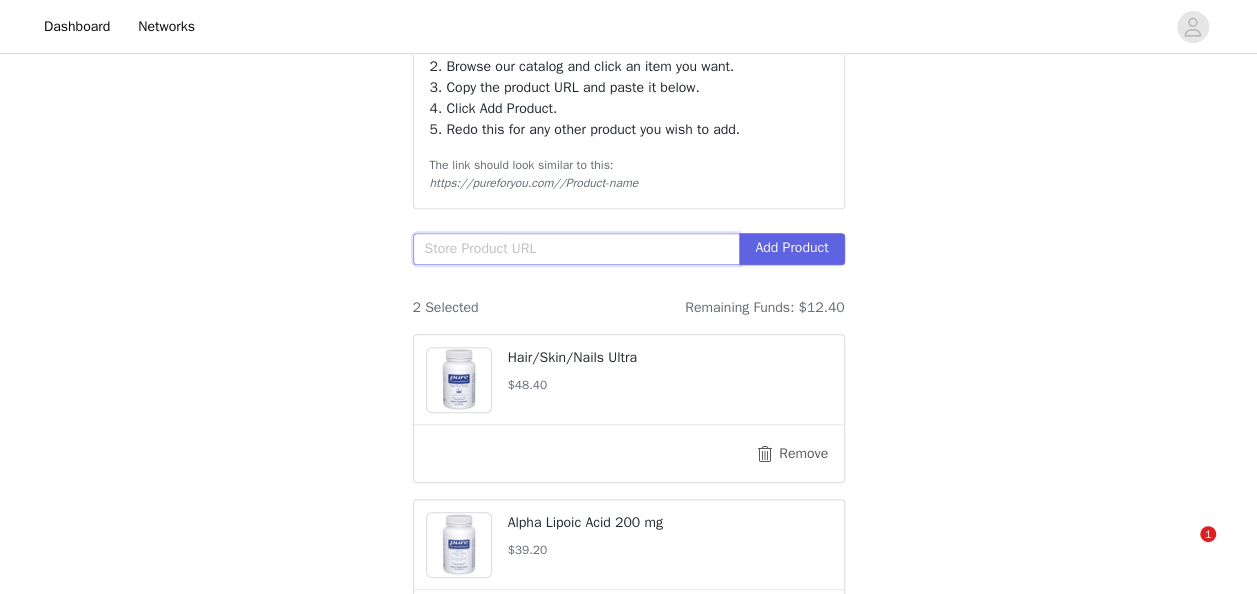 paste on "https://smartq.pureforyou.com/products/33055567773730/zinc-citrate-60" 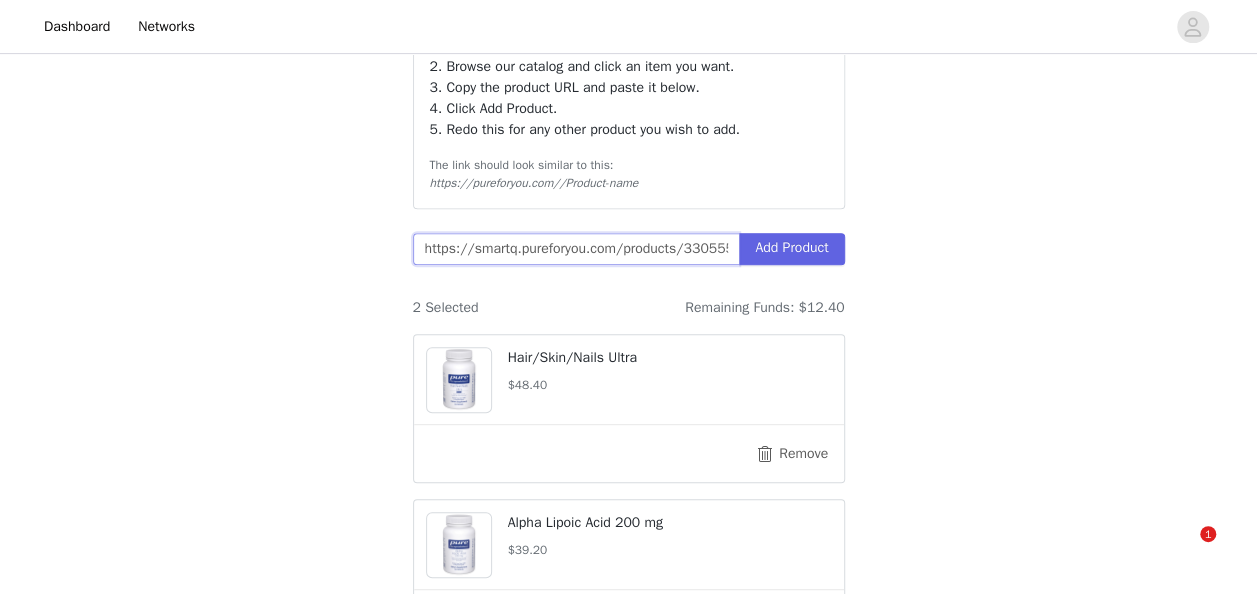 scroll, scrollTop: 0, scrollLeft: 155, axis: horizontal 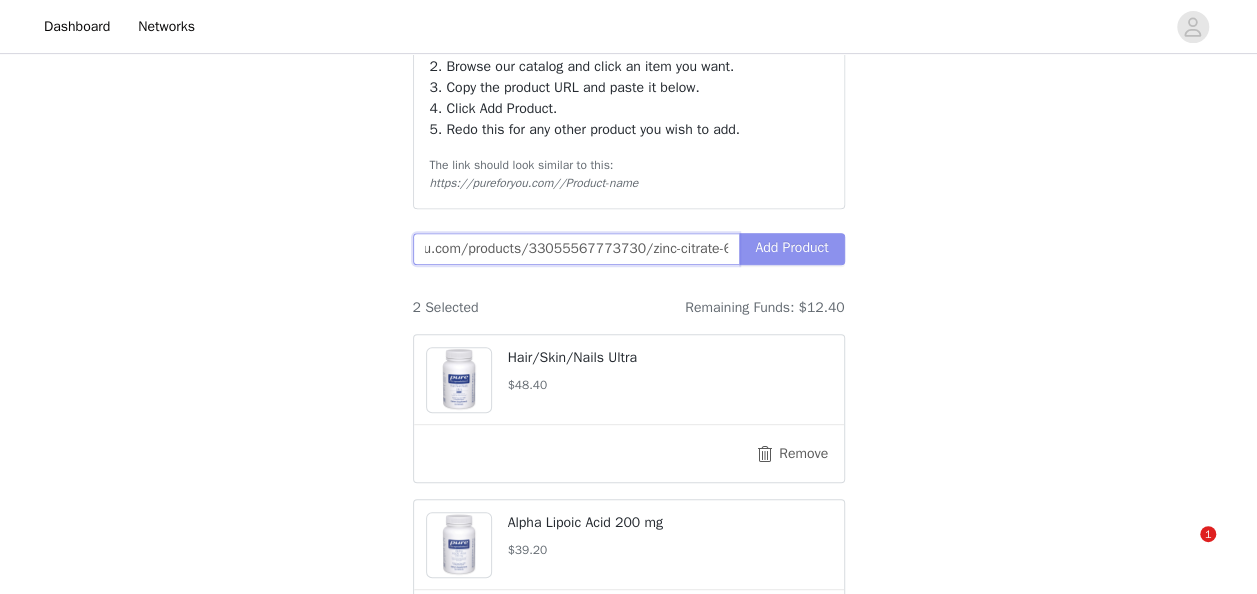 type on "https://smartq.pureforyou.com/products/33055567773730/zinc-citrate-60" 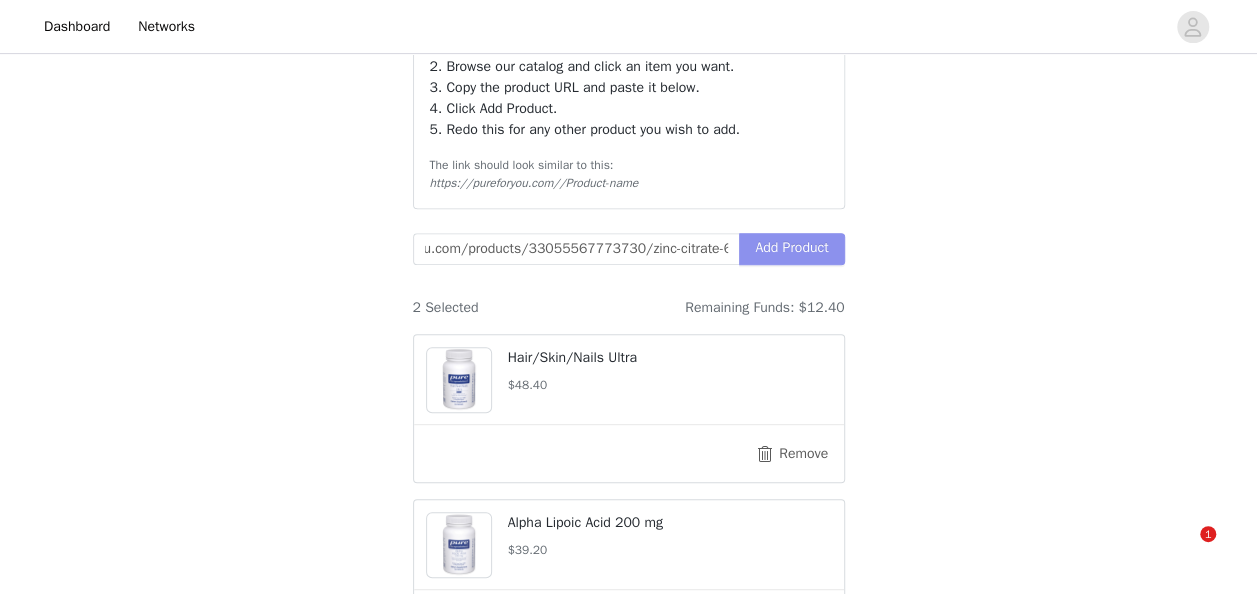 scroll, scrollTop: 0, scrollLeft: 0, axis: both 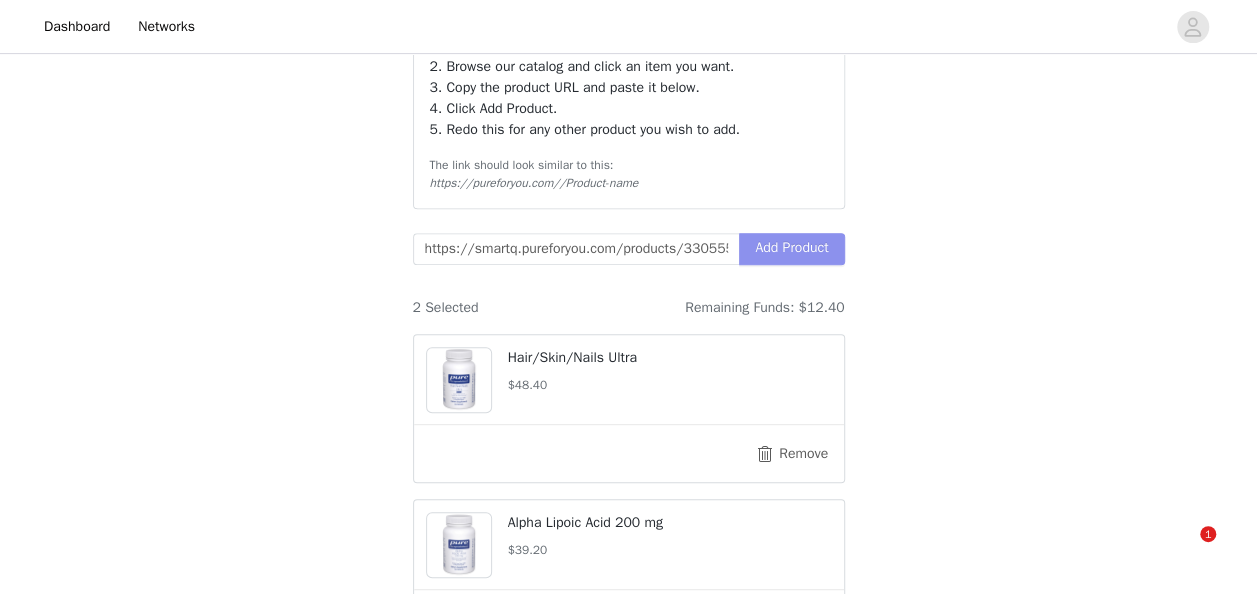 click on "Add Product" at bounding box center (791, 249) 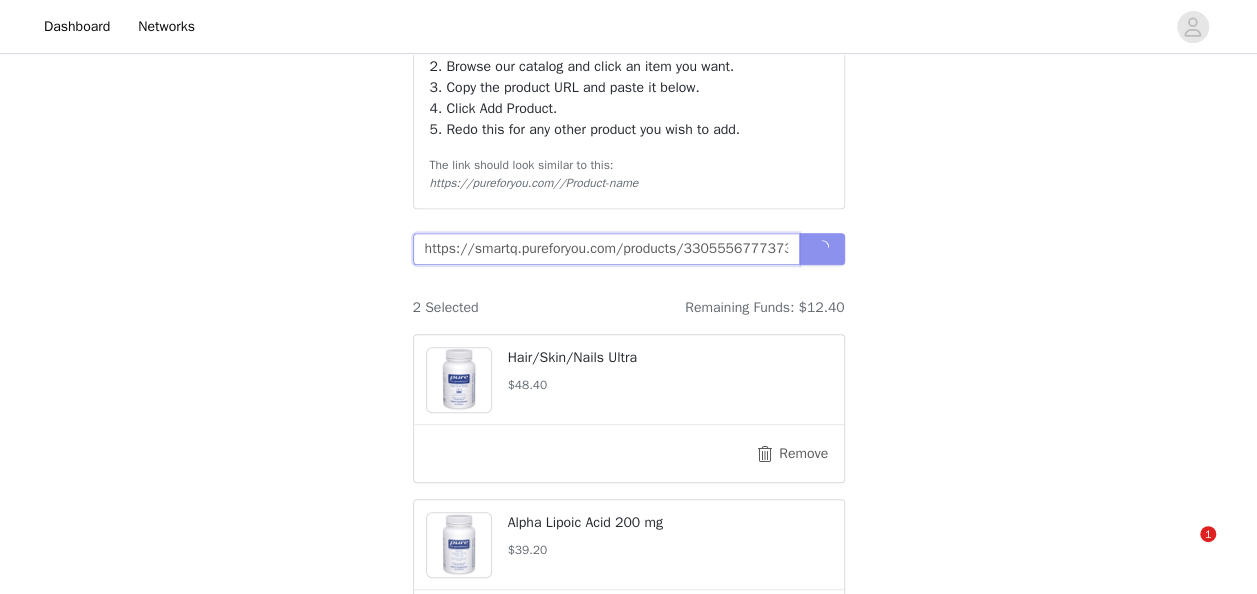 scroll, scrollTop: 0, scrollLeft: 92, axis: horizontal 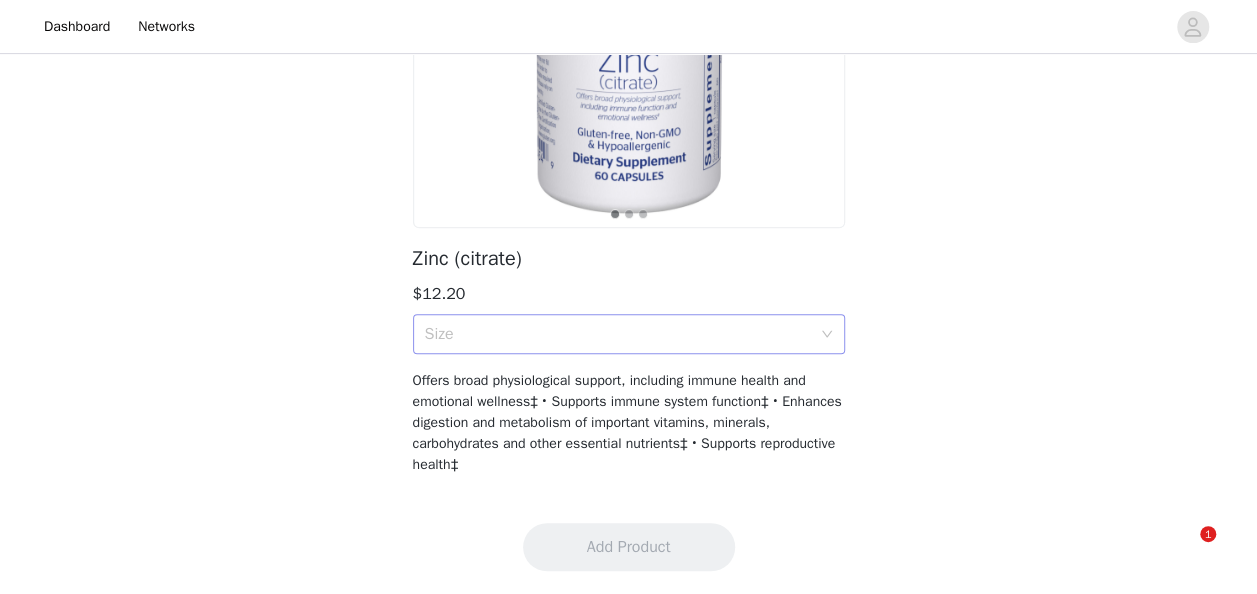 click 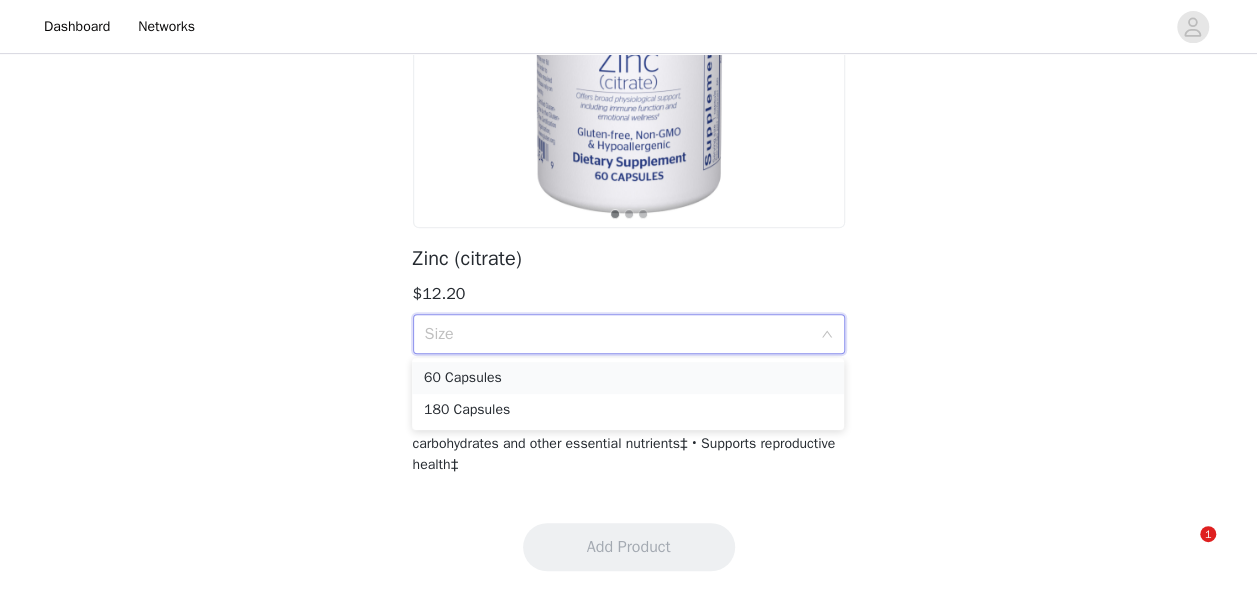 click on "60 Capsules" at bounding box center (628, 378) 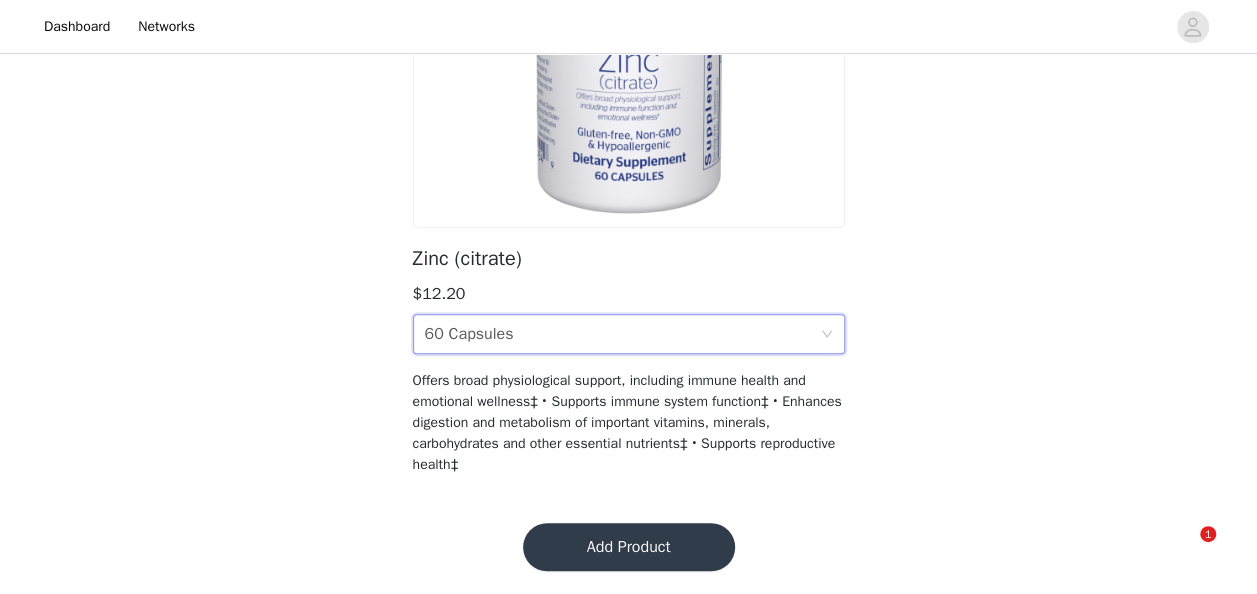 click on "Add Product" at bounding box center [629, 547] 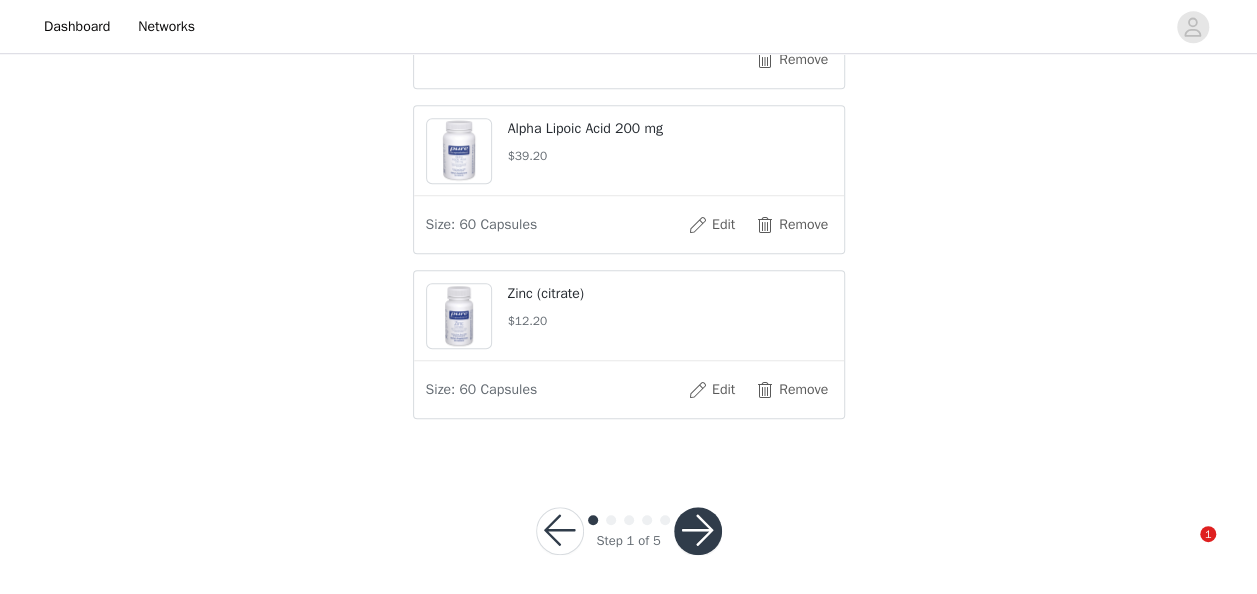scroll, scrollTop: 720, scrollLeft: 0, axis: vertical 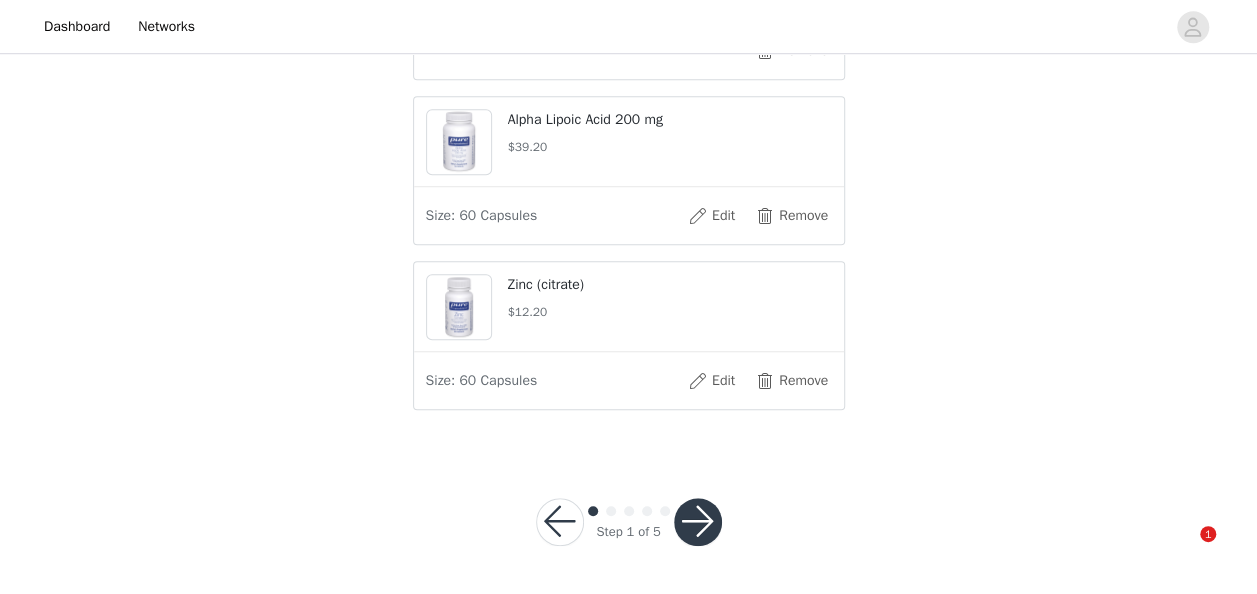 click at bounding box center (698, 522) 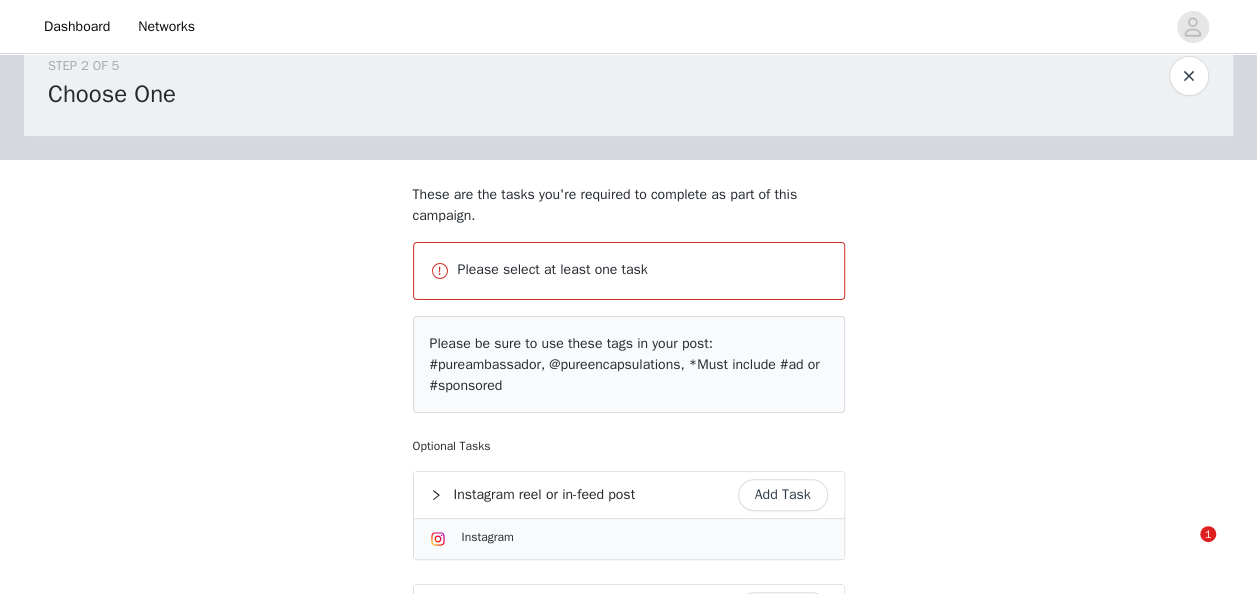 scroll, scrollTop: 316, scrollLeft: 0, axis: vertical 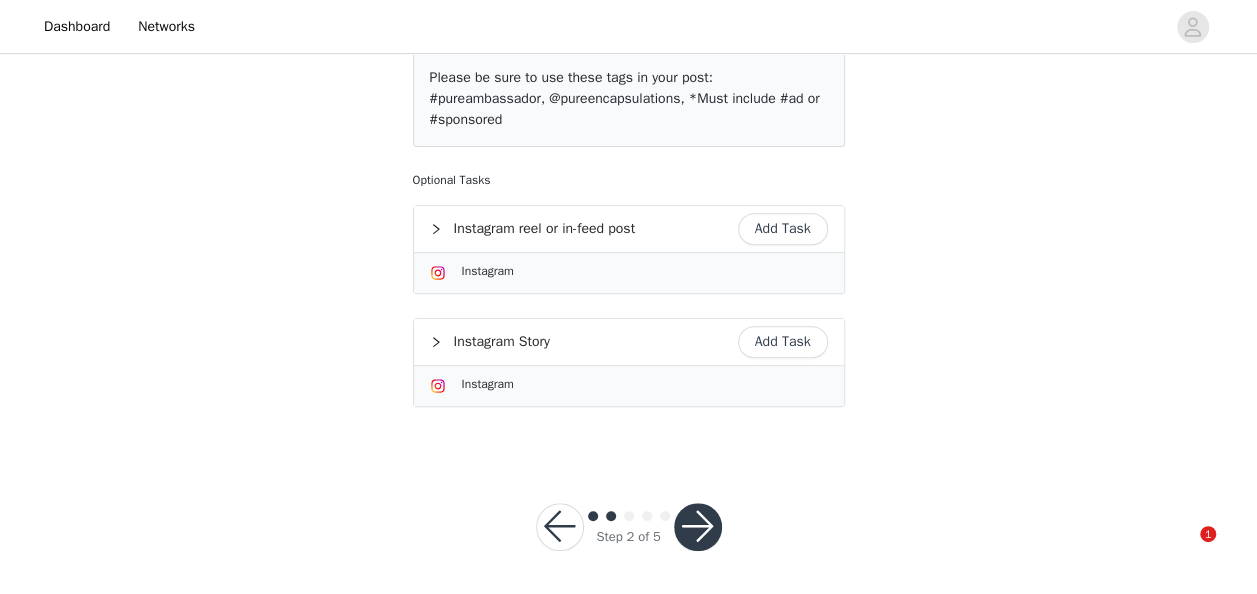 click on "Add Task" at bounding box center (783, 229) 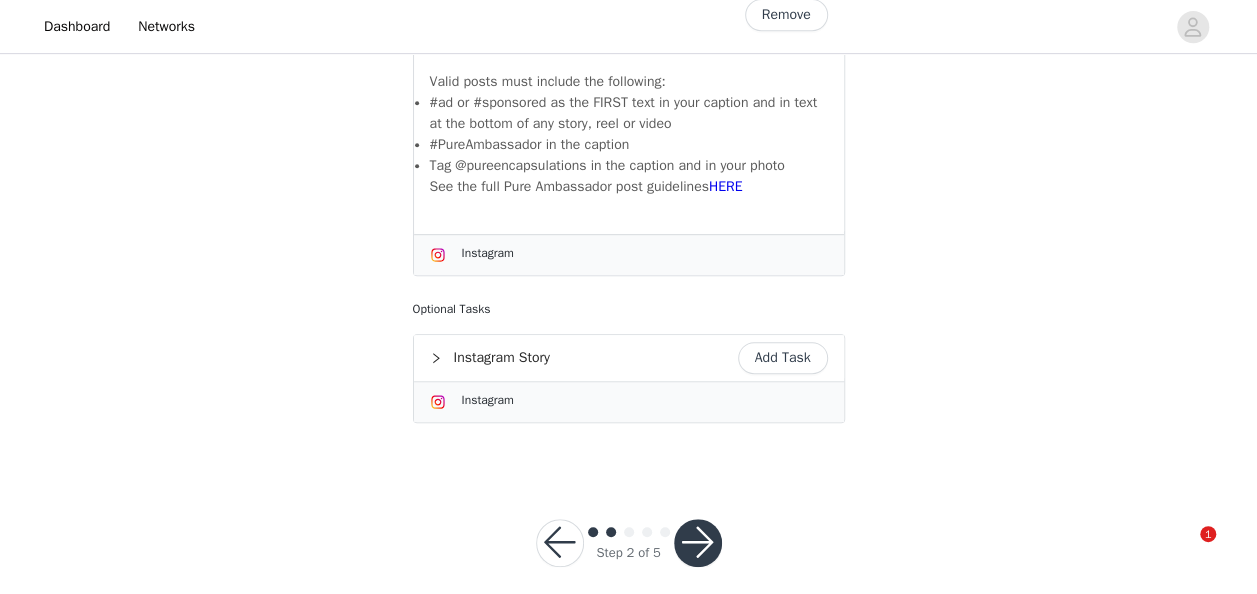 scroll, scrollTop: 473, scrollLeft: 0, axis: vertical 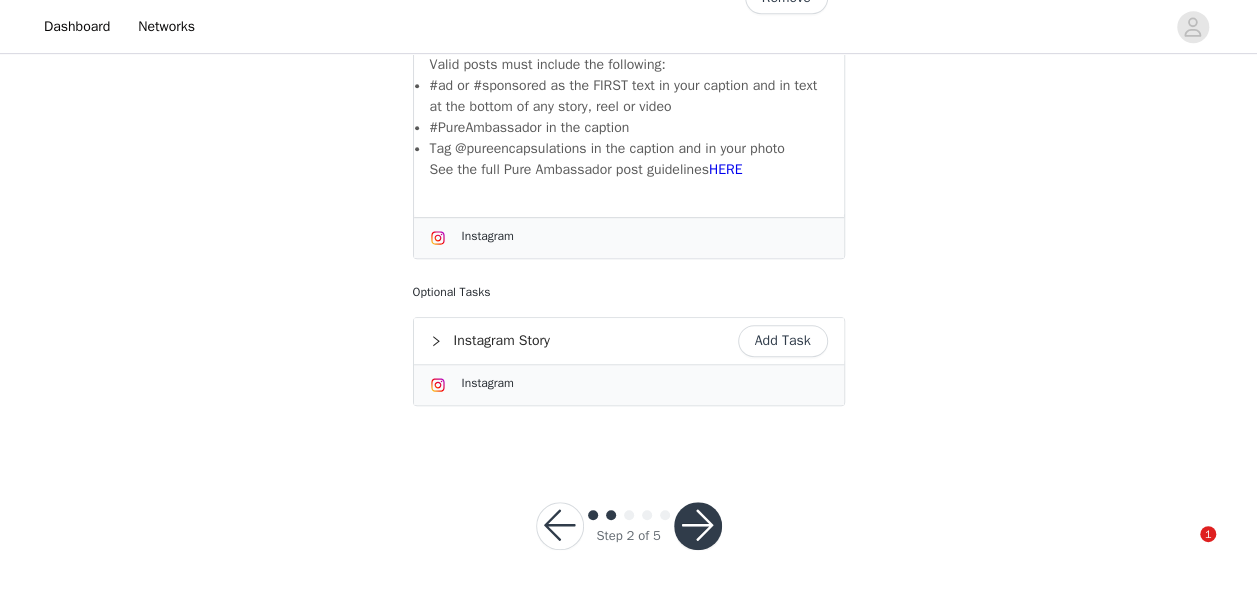 click at bounding box center (698, 526) 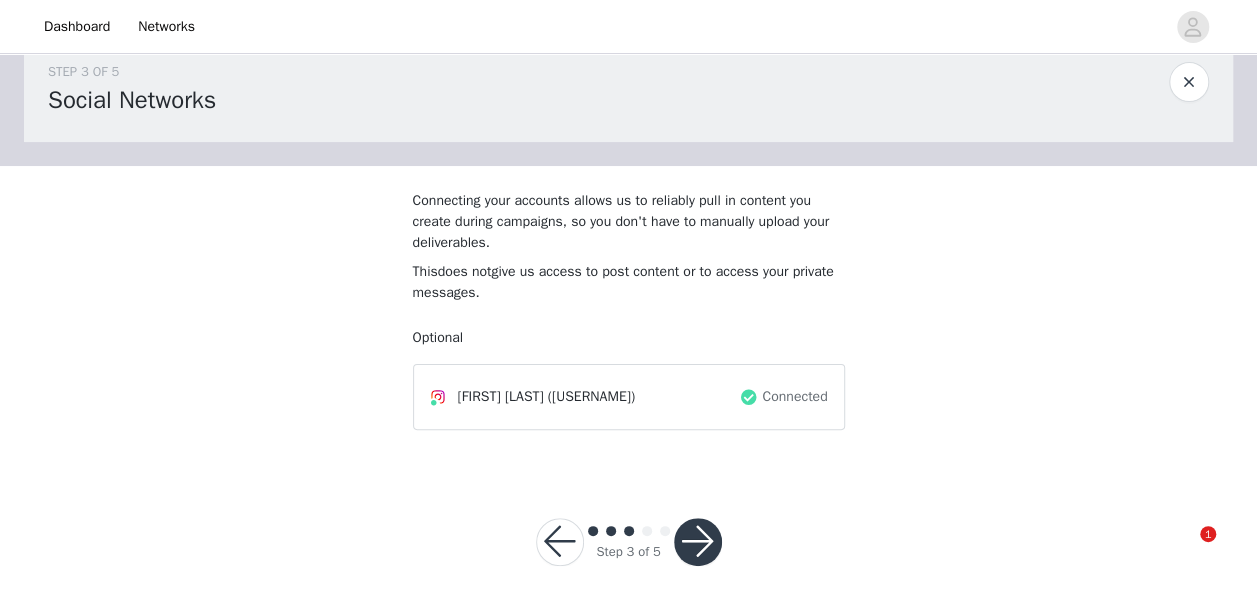 scroll, scrollTop: 62, scrollLeft: 0, axis: vertical 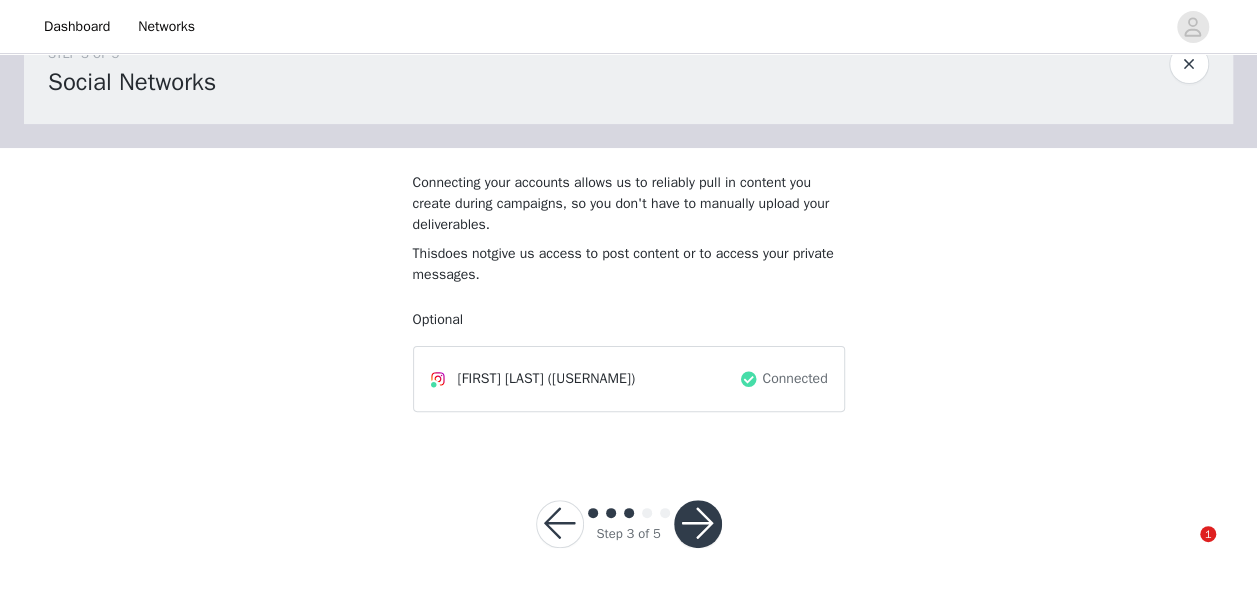 click at bounding box center (698, 524) 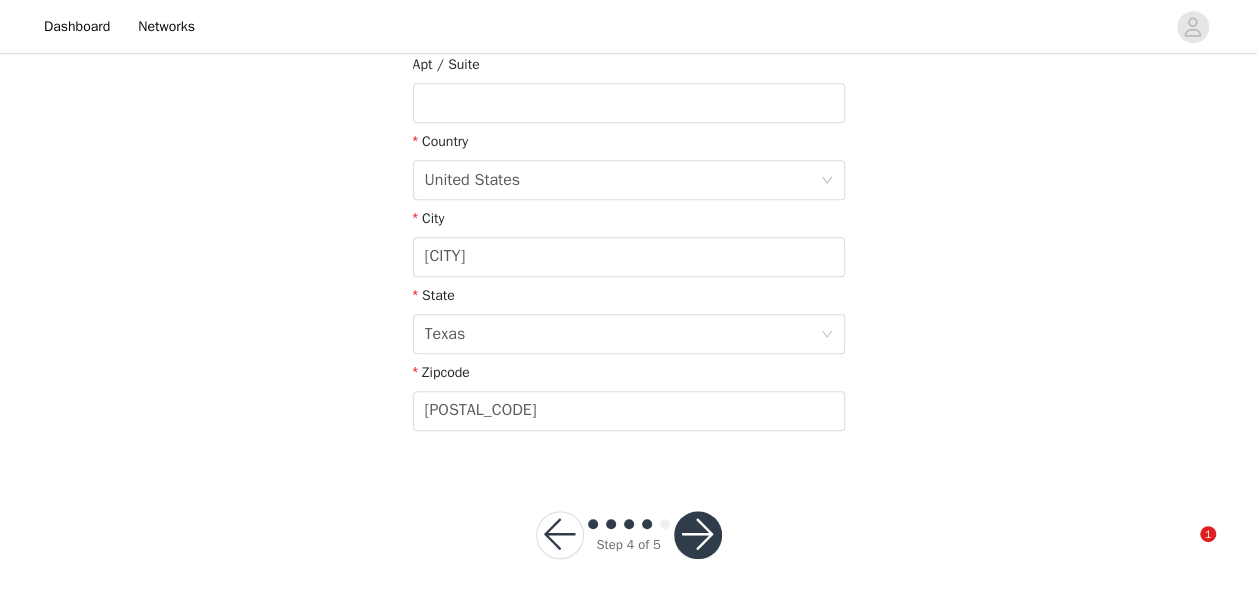 scroll, scrollTop: 639, scrollLeft: 0, axis: vertical 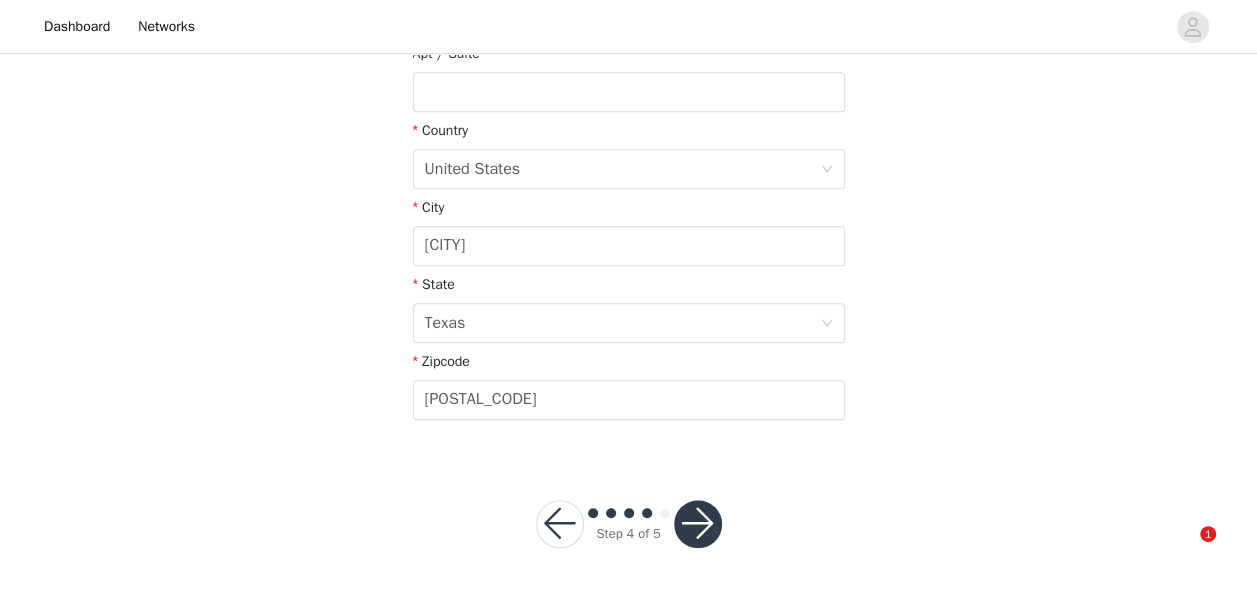 click at bounding box center [698, 524] 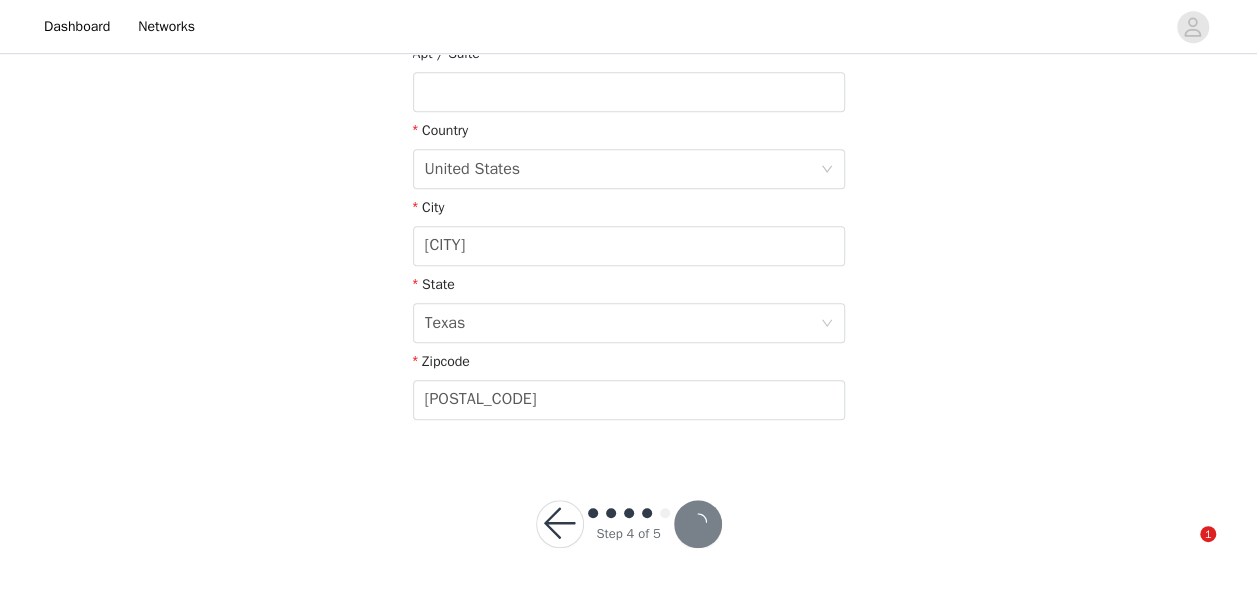 scroll, scrollTop: 566, scrollLeft: 0, axis: vertical 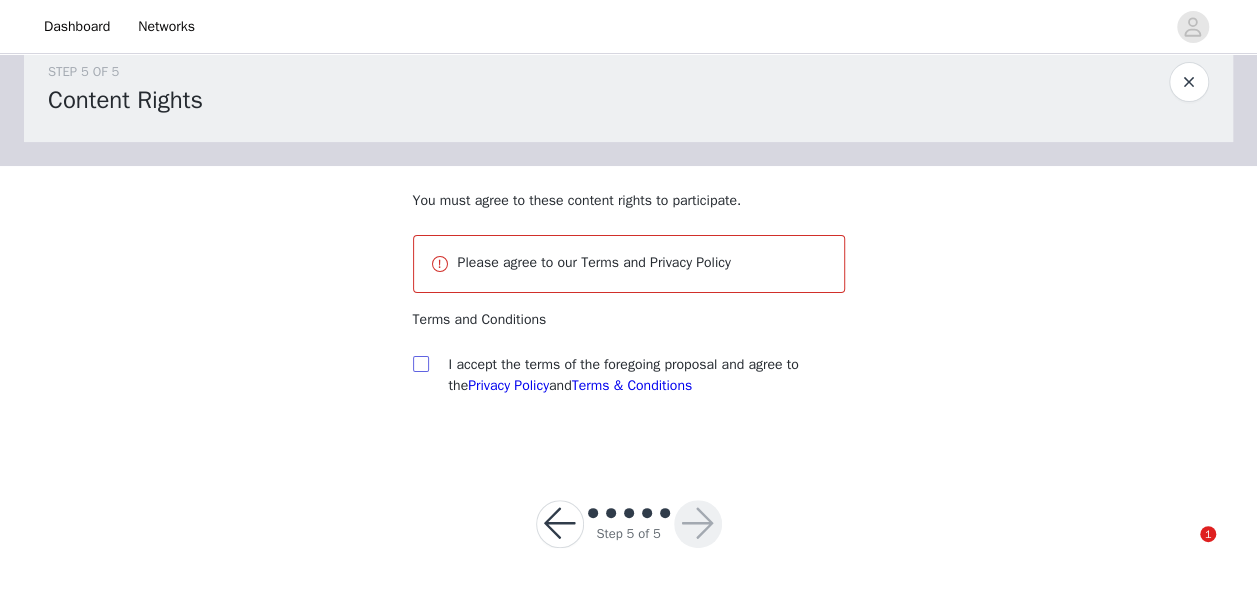 click at bounding box center (420, 363) 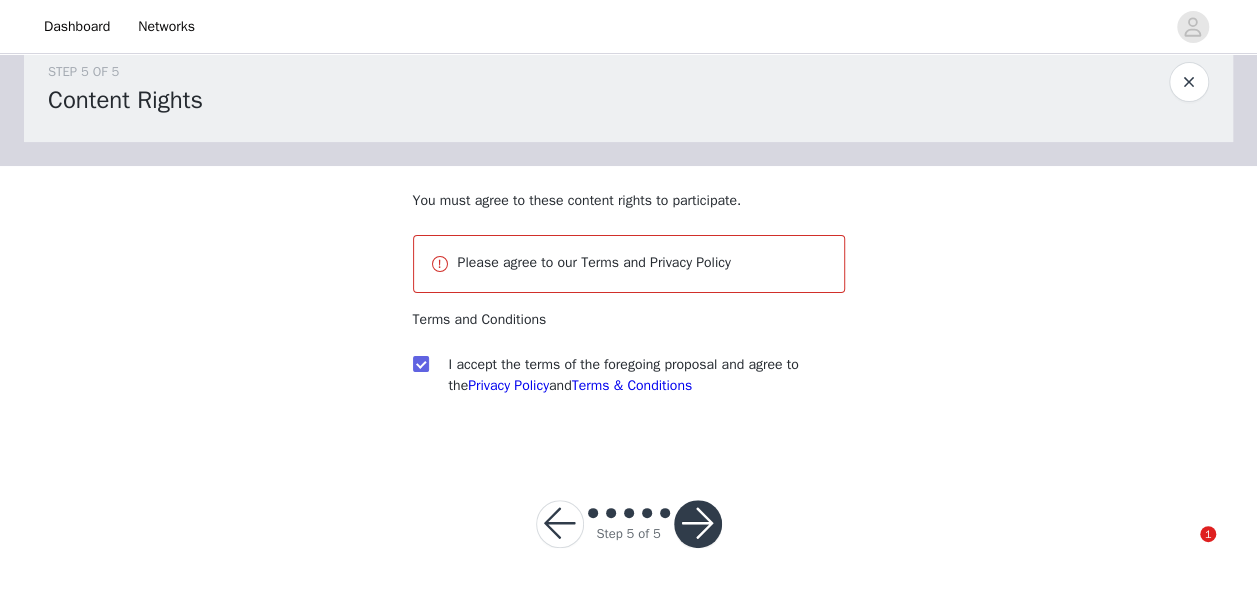 click at bounding box center [698, 524] 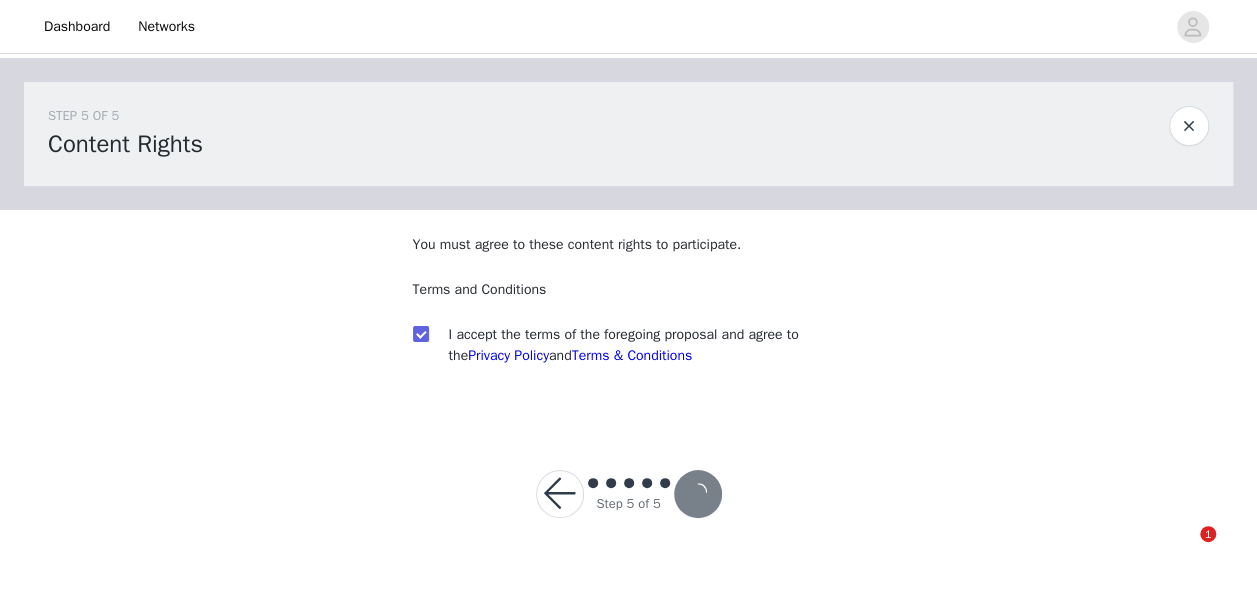 scroll, scrollTop: 0, scrollLeft: 0, axis: both 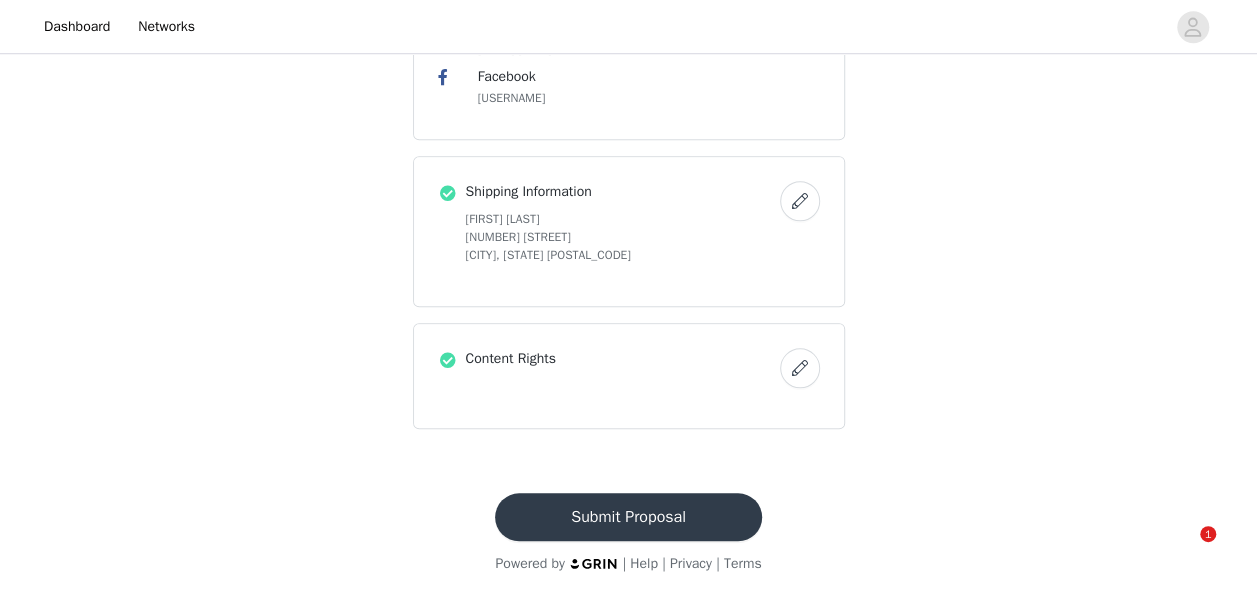 click on "Submit Proposal" at bounding box center (628, 517) 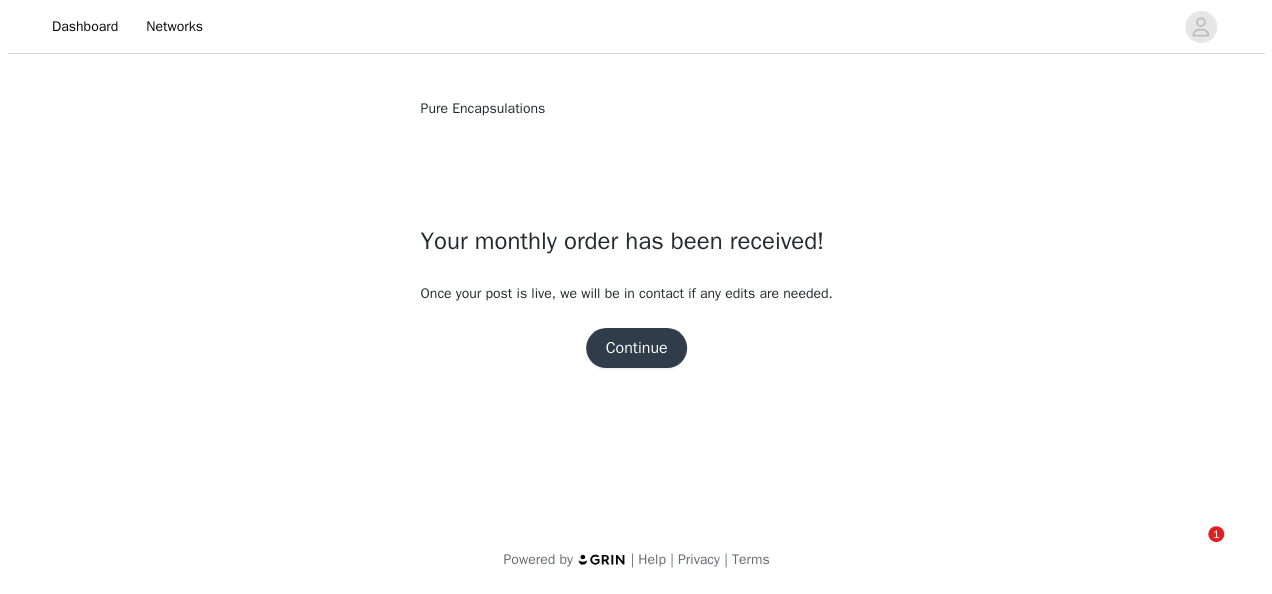 scroll, scrollTop: 0, scrollLeft: 0, axis: both 